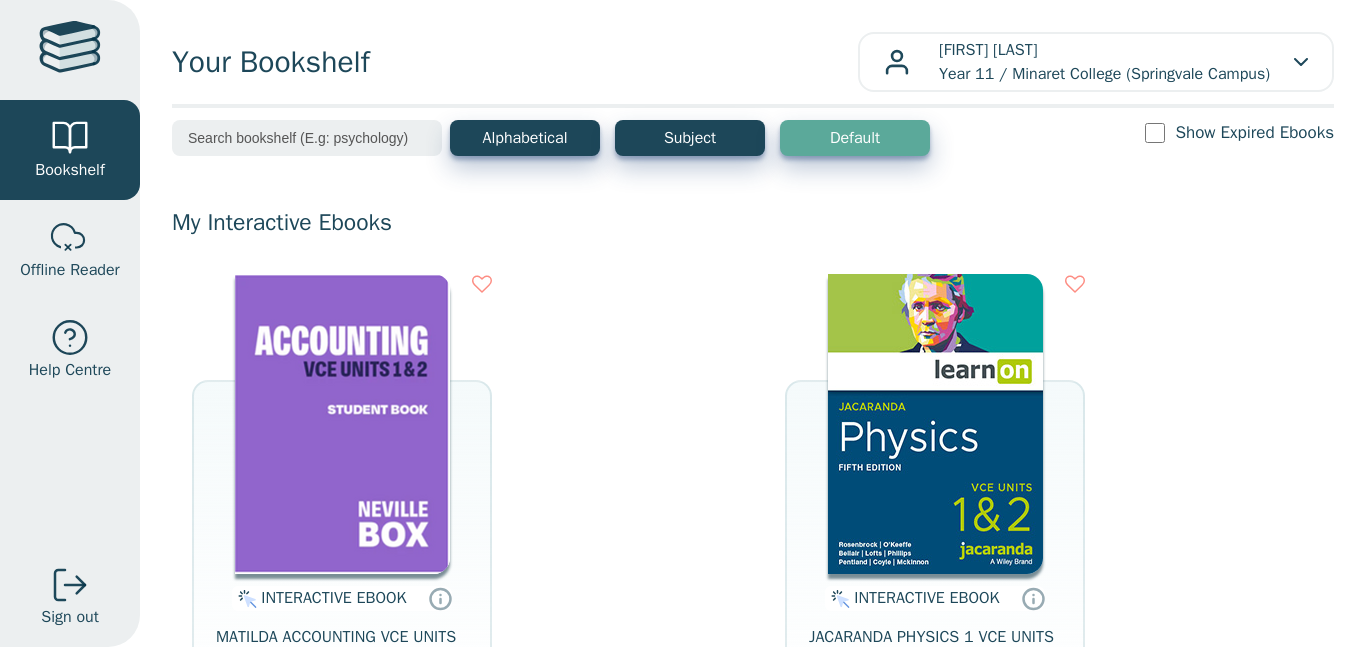 scroll, scrollTop: 0, scrollLeft: 0, axis: both 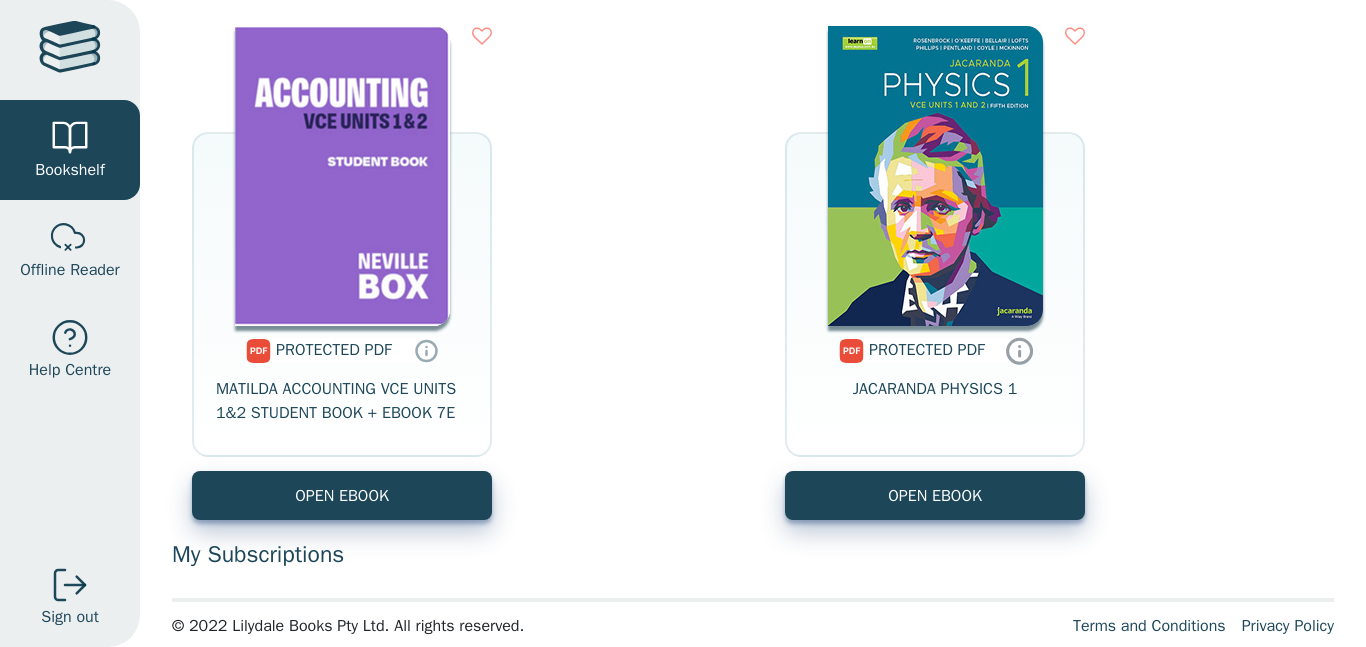 click 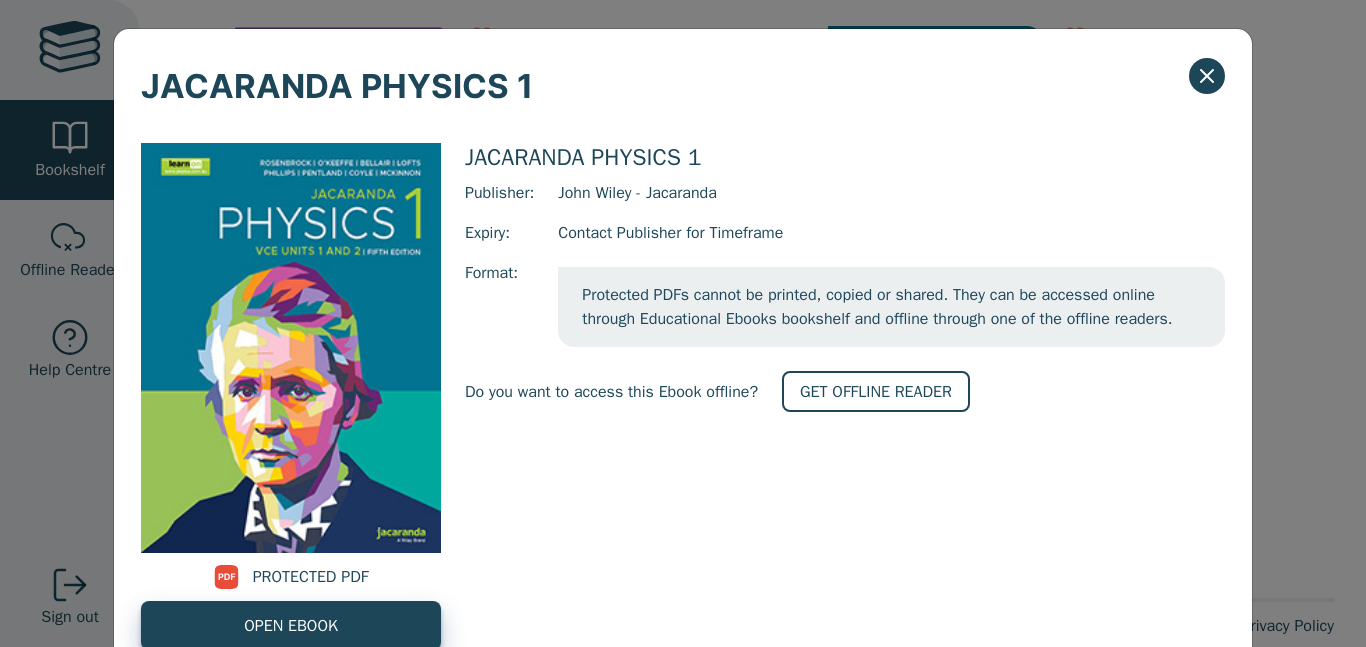 scroll, scrollTop: 59, scrollLeft: 0, axis: vertical 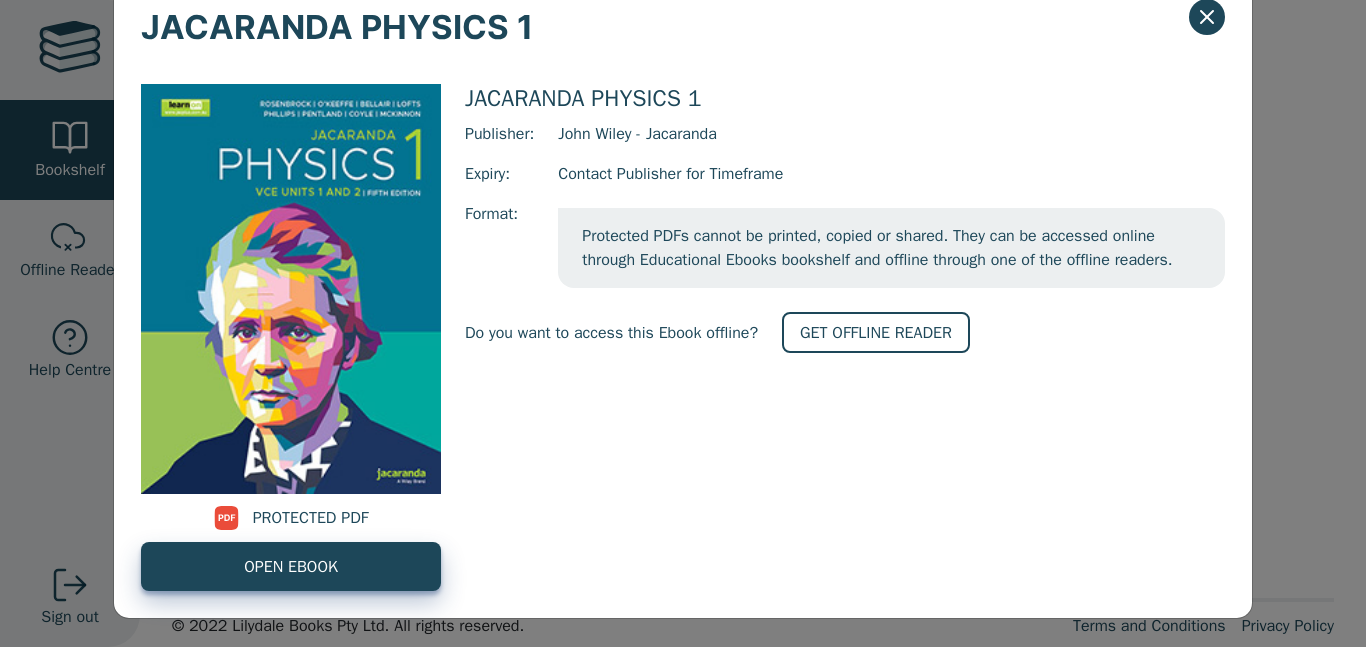 click on "Protected PDFs cannot be printed, copied or shared. They can be accessed online through Educational Ebooks bookshelf and offline through one of the offline readers." at bounding box center (891, 248) 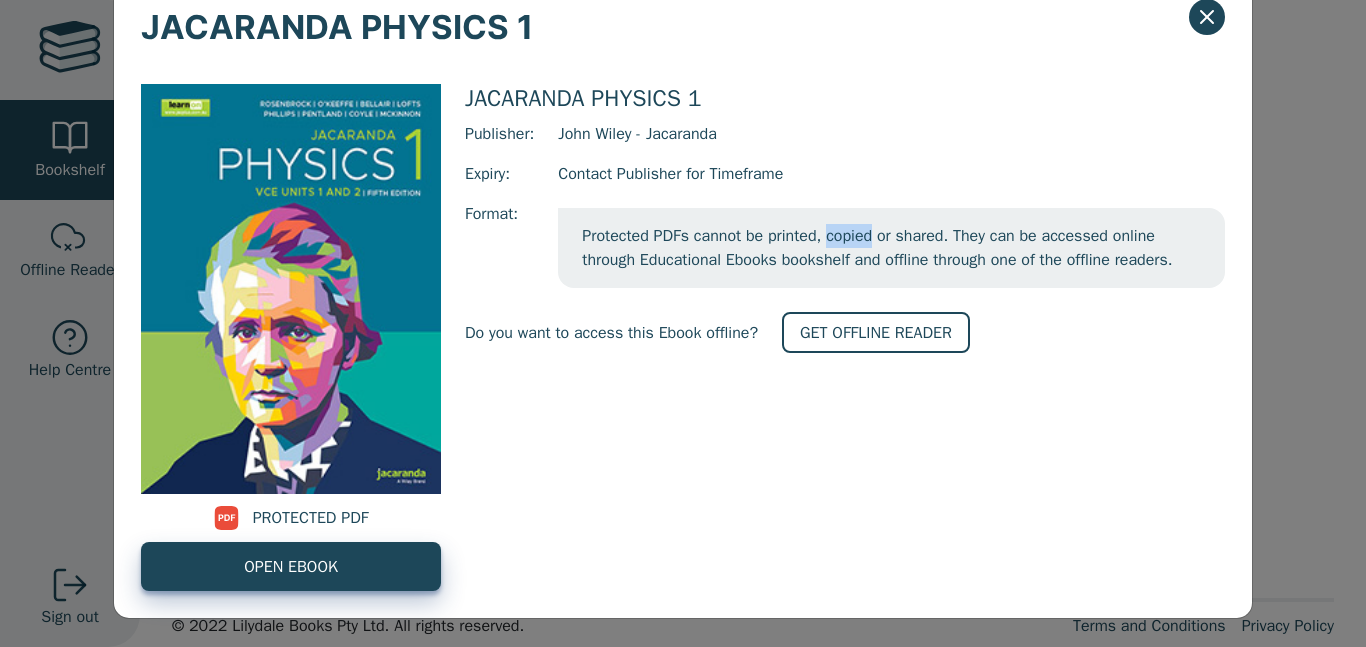 click on "Protected PDFs cannot be printed, copied or shared. They can be accessed online through Educational Ebooks bookshelf and offline through one of the offline readers." at bounding box center (891, 248) 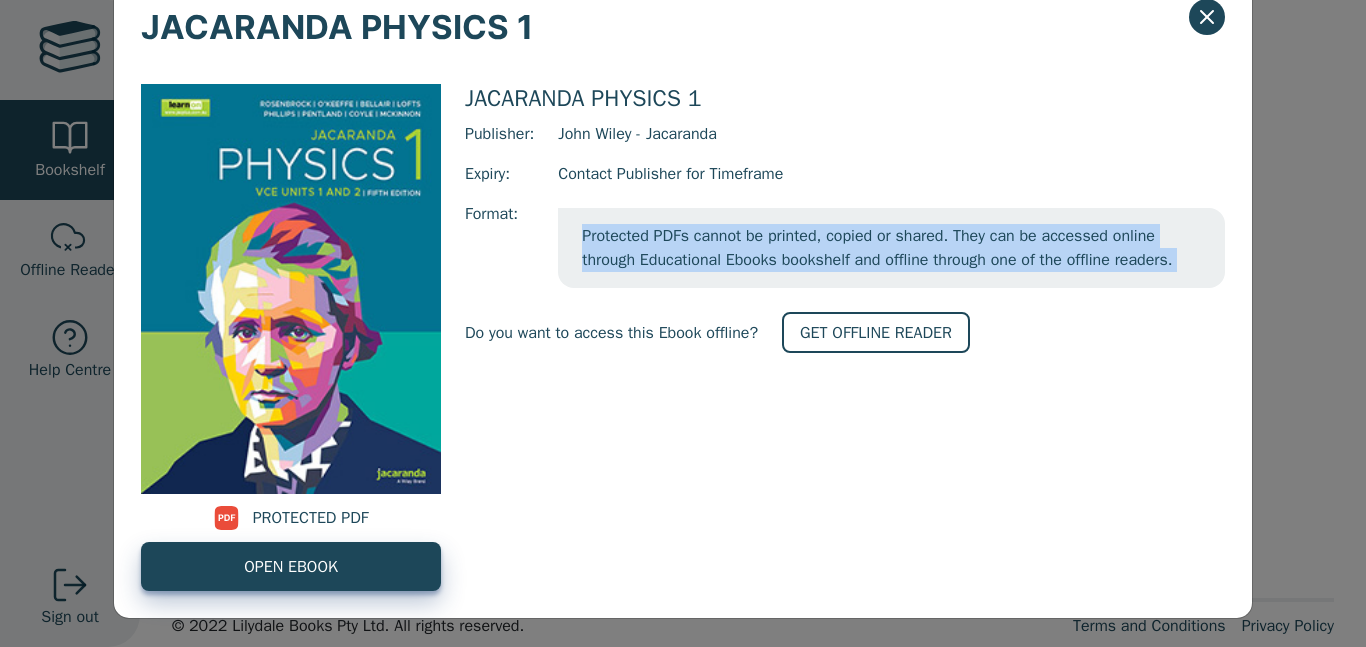 click on "Protected PDFs cannot be printed, copied or shared. They can be accessed online through Educational Ebooks bookshelf and offline through one of the offline readers." at bounding box center (891, 248) 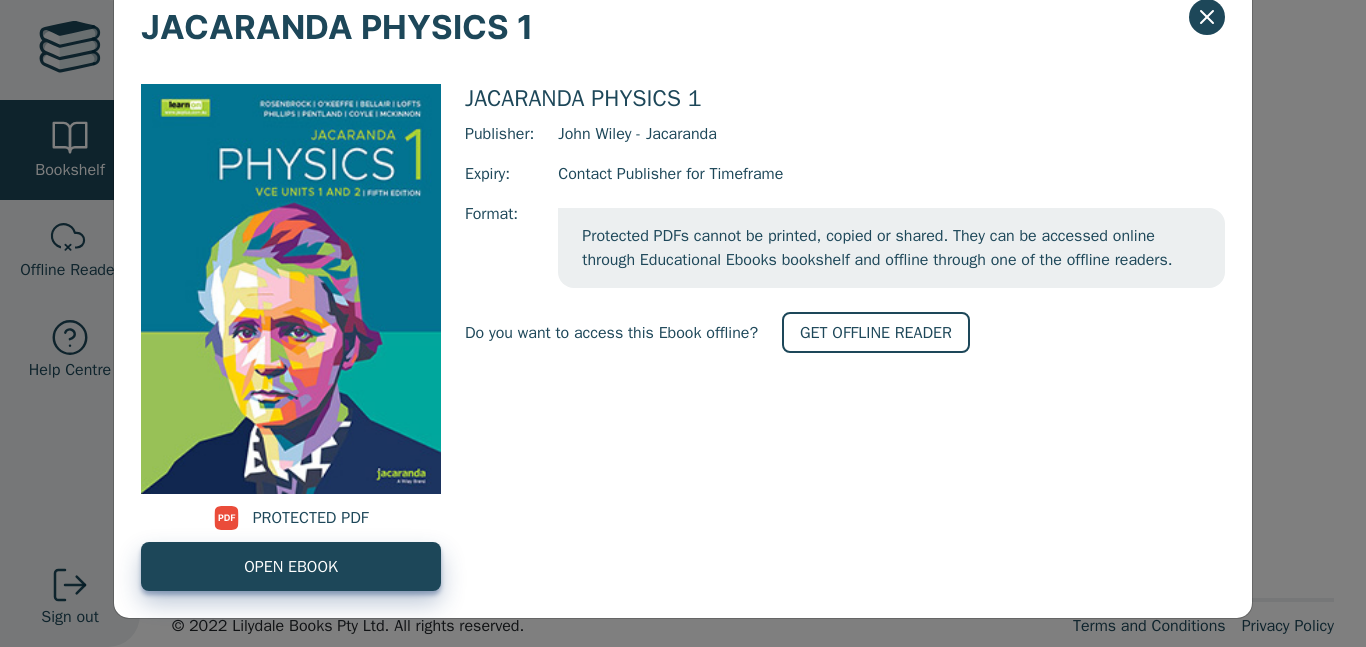 click on "Protected PDFs cannot be printed, copied or shared. They can be accessed online through Educational Ebooks bookshelf and offline through one of the offline readers." at bounding box center [891, 248] 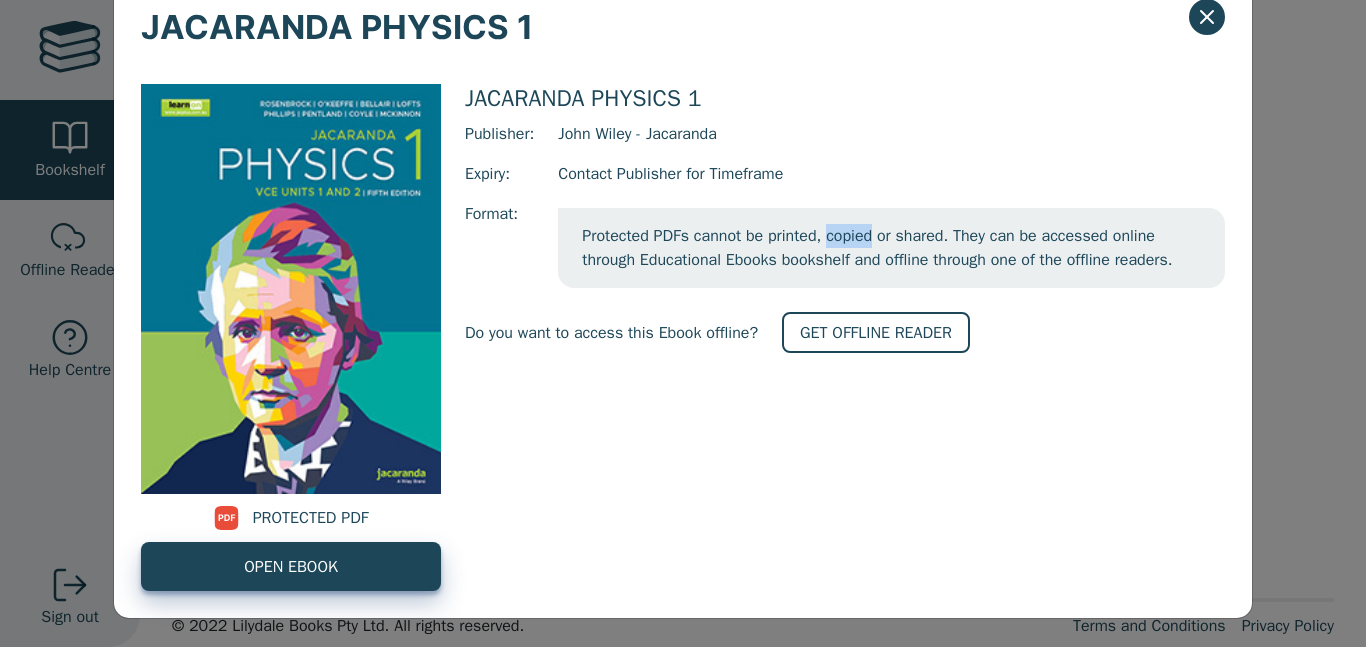 click on "Protected PDFs cannot be printed, copied or shared. They can be accessed online through Educational Ebooks bookshelf and offline through one of the offline readers." at bounding box center [891, 248] 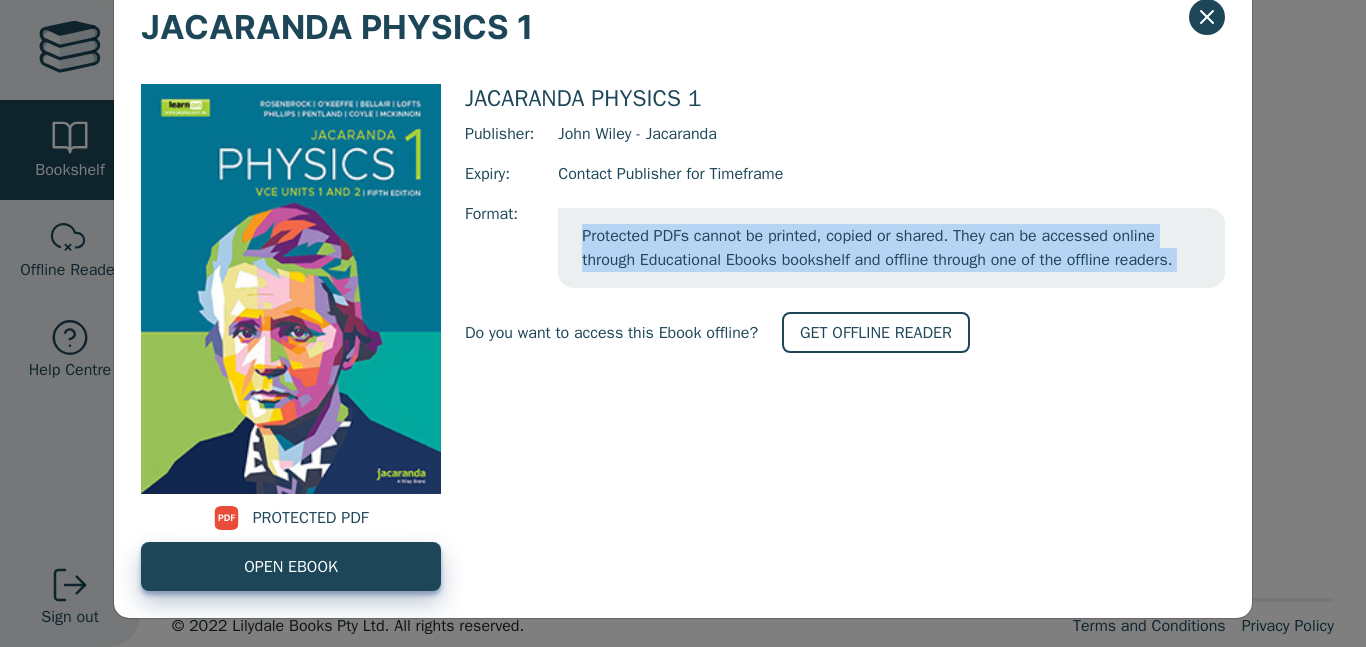 click on "Protected PDFs cannot be printed, copied or shared. They can be accessed online through Educational Ebooks bookshelf and offline through one of the offline readers." at bounding box center [891, 248] 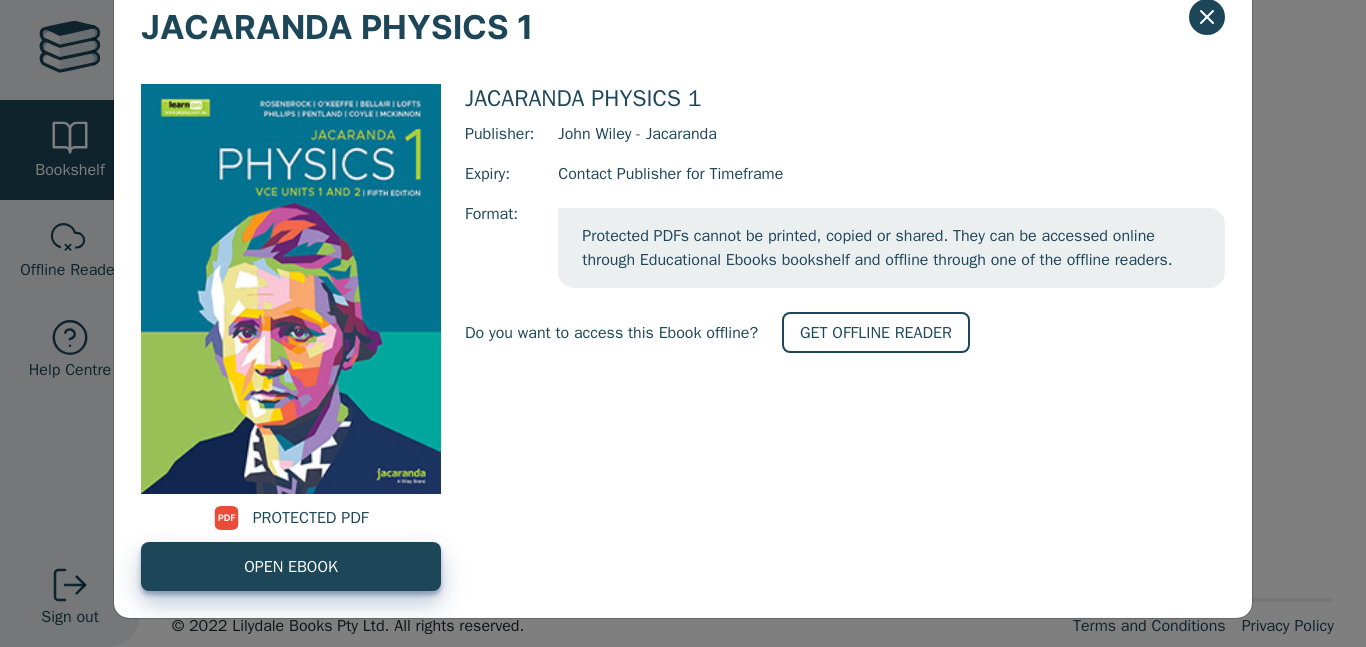 click on "Protected PDFs cannot be printed, copied or shared. They can be accessed online through Educational Ebooks bookshelf and offline through one of the offline readers." at bounding box center [891, 248] 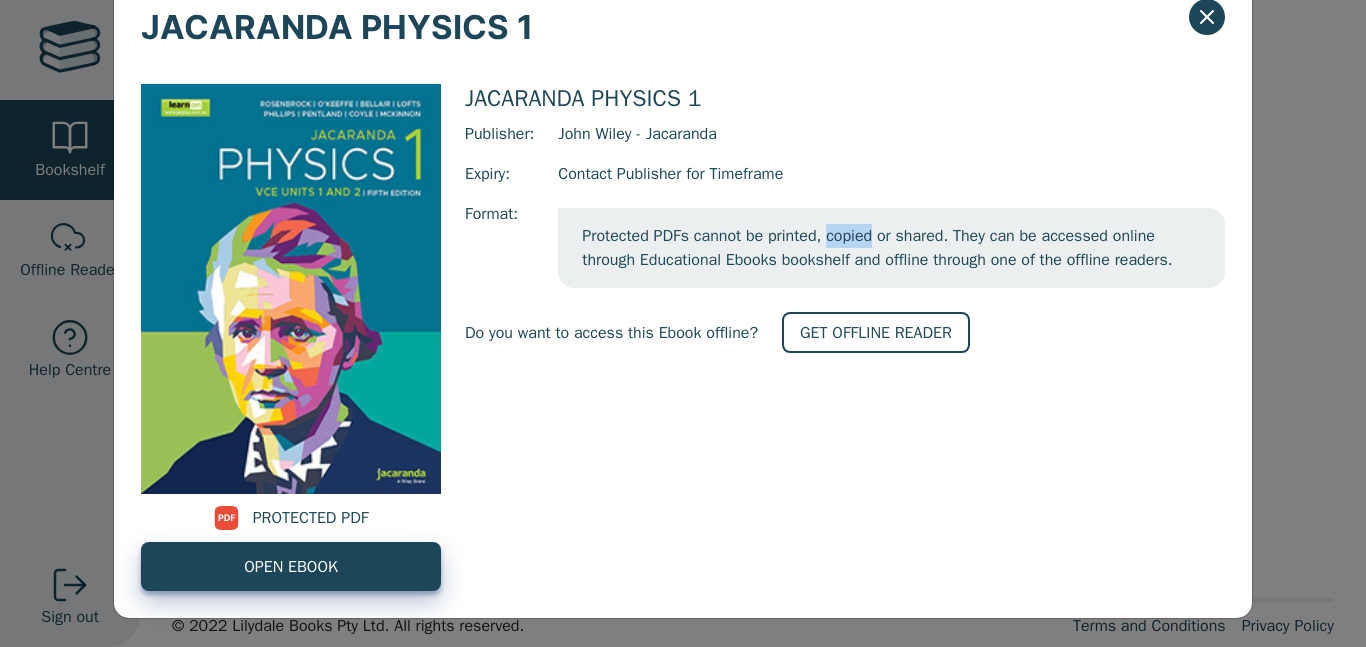click on "Protected PDFs cannot be printed, copied or shared. They can be accessed online through Educational Ebooks bookshelf and offline through one of the offline readers." at bounding box center [891, 248] 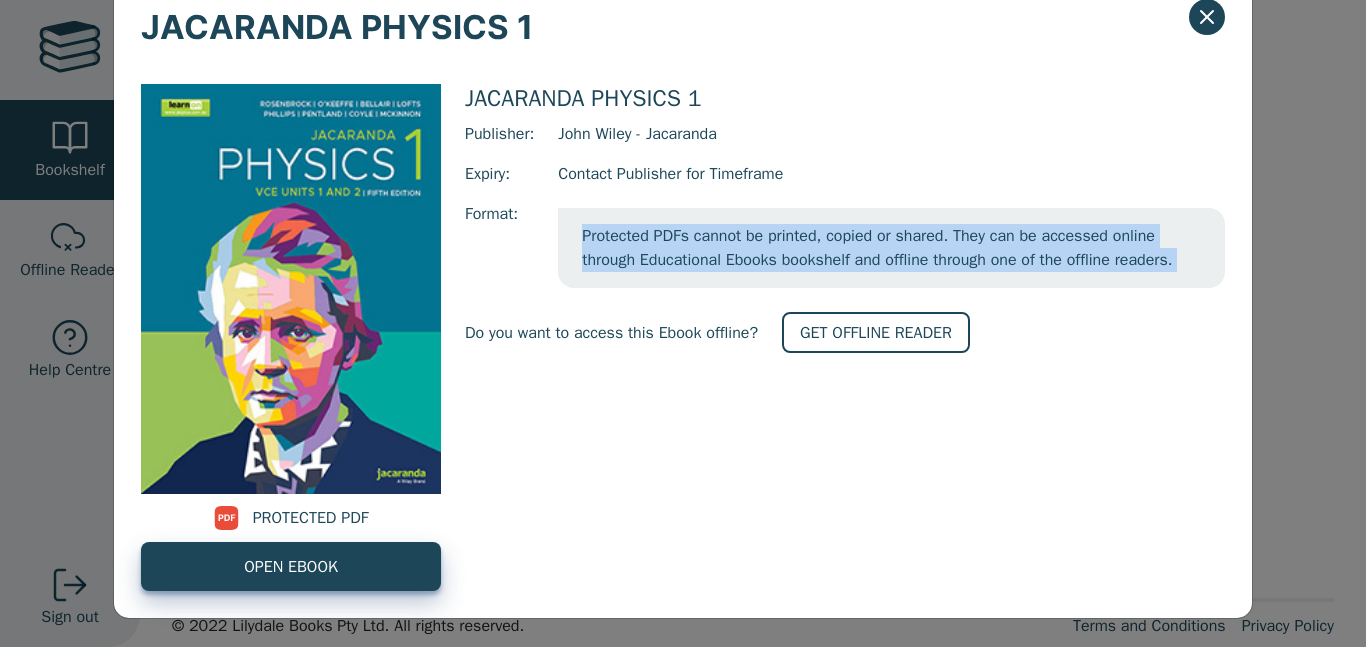 click on "Protected PDFs cannot be printed, copied or shared. They can be accessed online through Educational Ebooks bookshelf and offline through one of the offline readers." at bounding box center [891, 248] 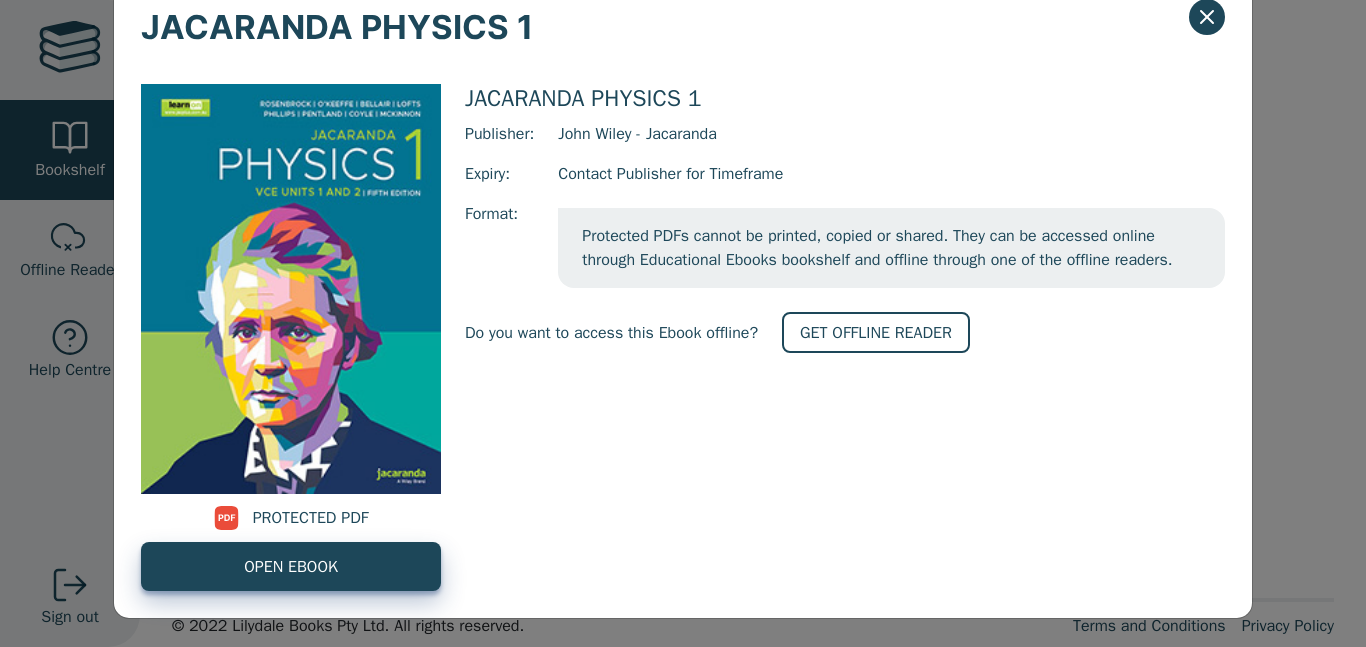 click on "Protected PDFs cannot be printed, copied or shared. They can be accessed online through Educational Ebooks bookshelf and offline through one of the offline readers." at bounding box center [891, 248] 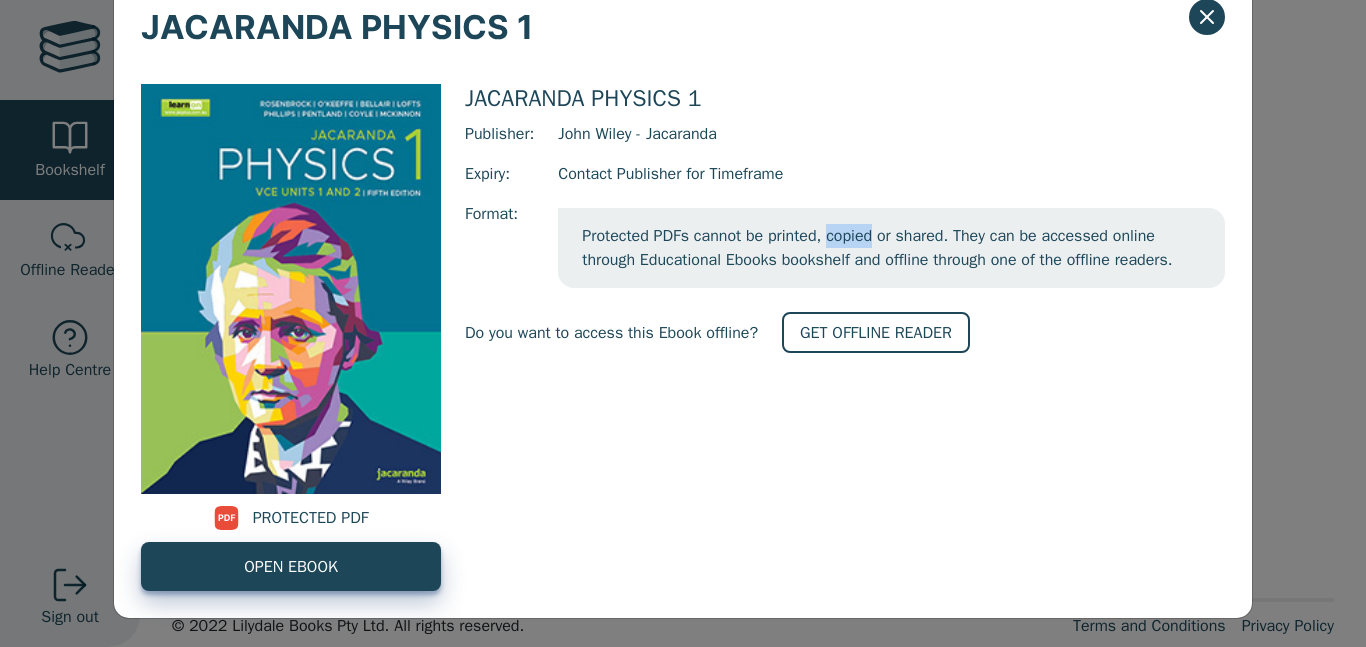 click on "Protected PDFs cannot be printed, copied or shared. They can be accessed online through Educational Ebooks bookshelf and offline through one of the offline readers." at bounding box center (891, 248) 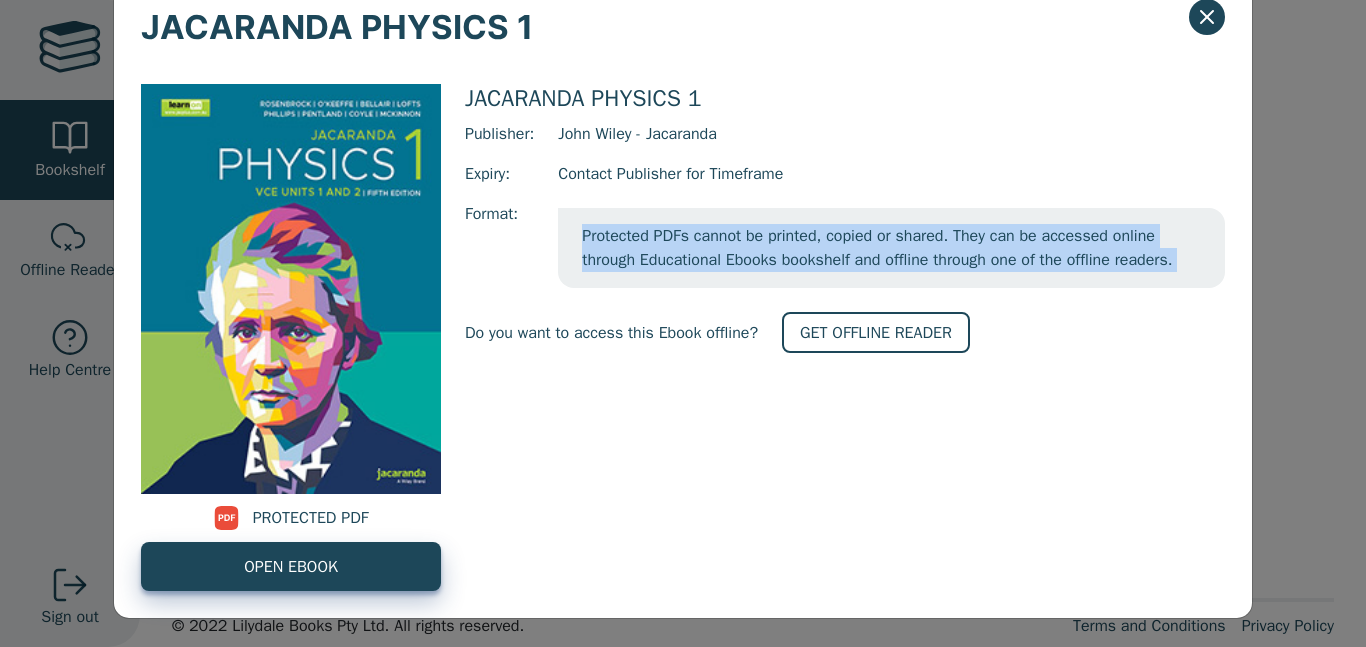 click on "Protected PDFs cannot be printed, copied or shared. They can be accessed online through Educational Ebooks bookshelf and offline through one of the offline readers." at bounding box center [891, 248] 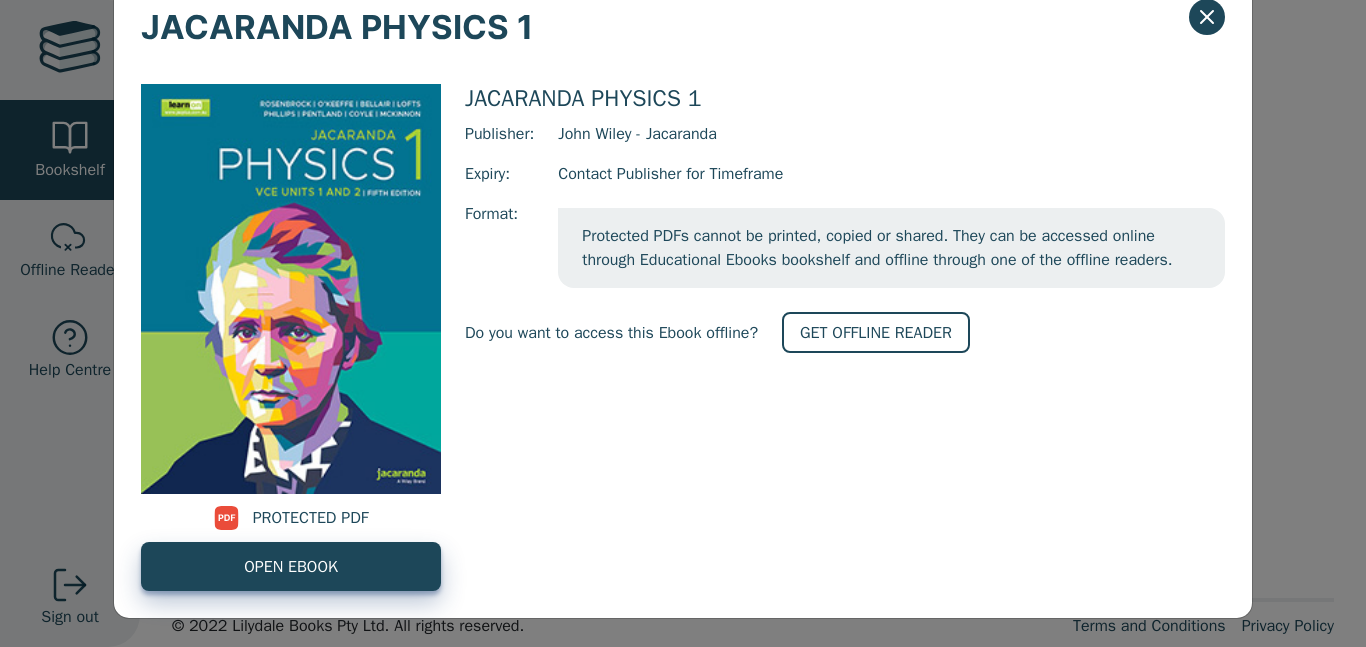click on "Protected PDFs cannot be printed, copied or shared. They can be accessed online through Educational Ebooks bookshelf and offline through one of the offline readers." at bounding box center [891, 248] 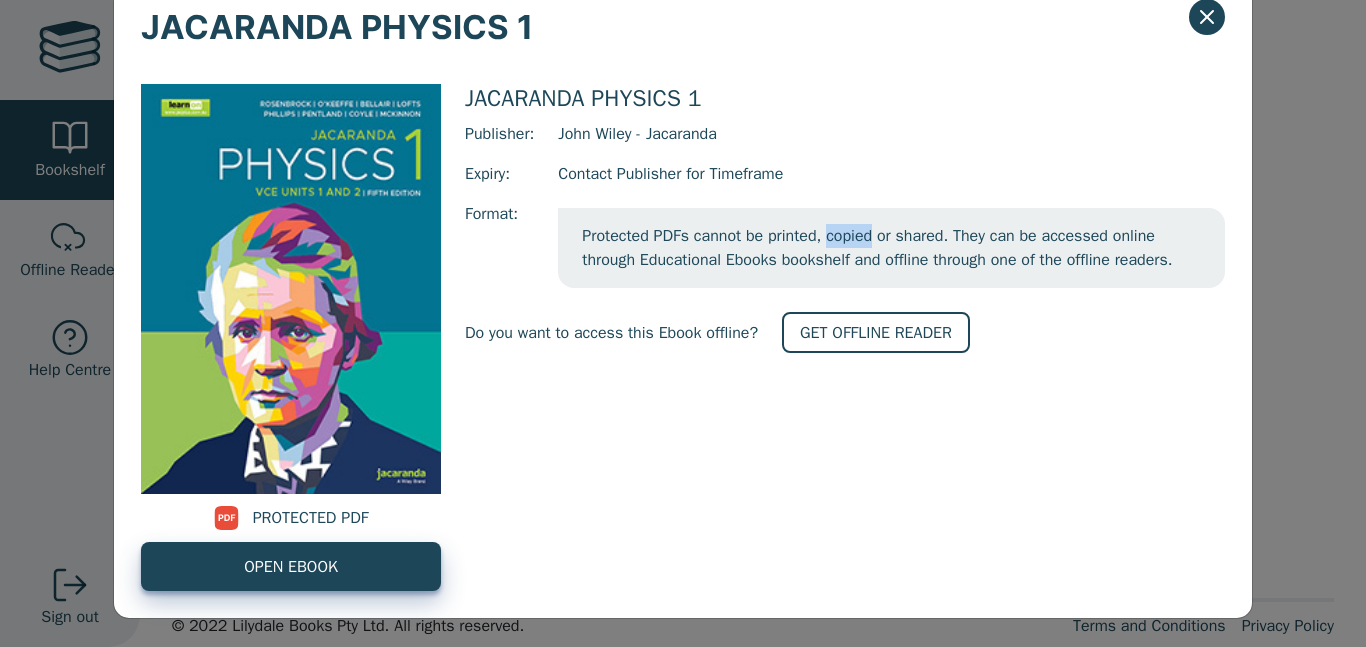click on "Protected PDFs cannot be printed, copied or shared. They can be accessed online through Educational Ebooks bookshelf and offline through one of the offline readers." at bounding box center [891, 248] 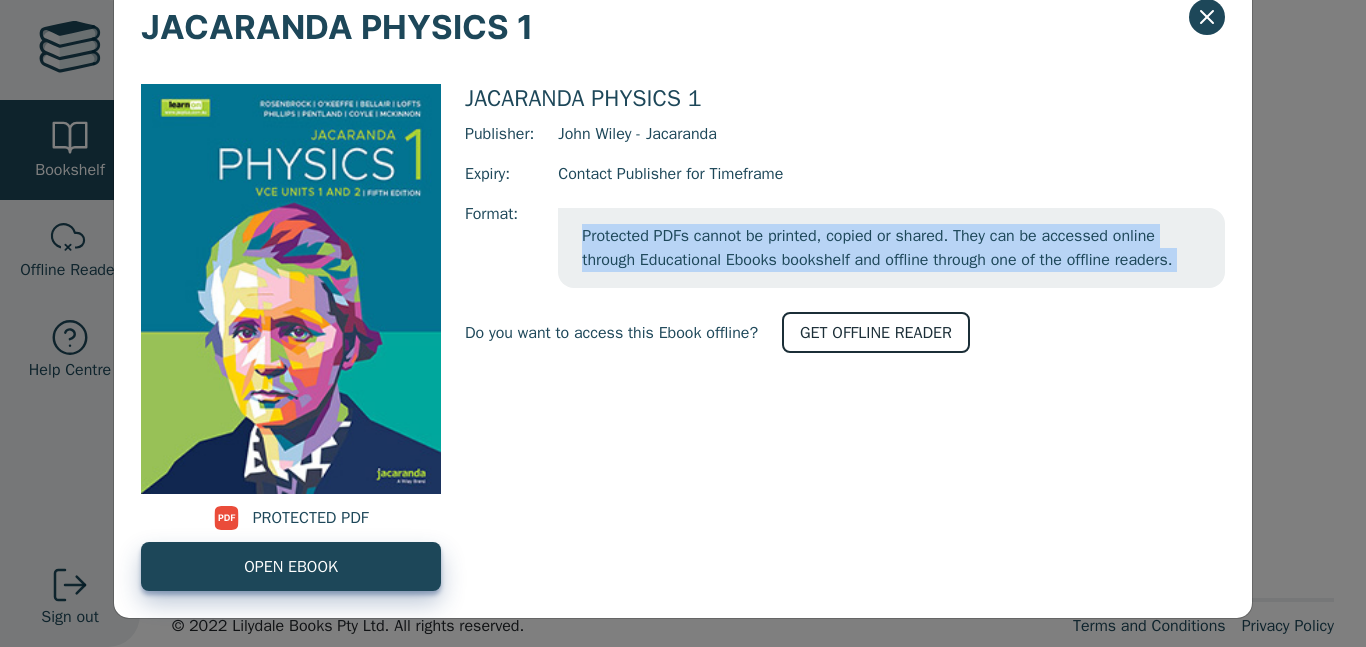 click on "GET OFFLINE READER" at bounding box center (876, 332) 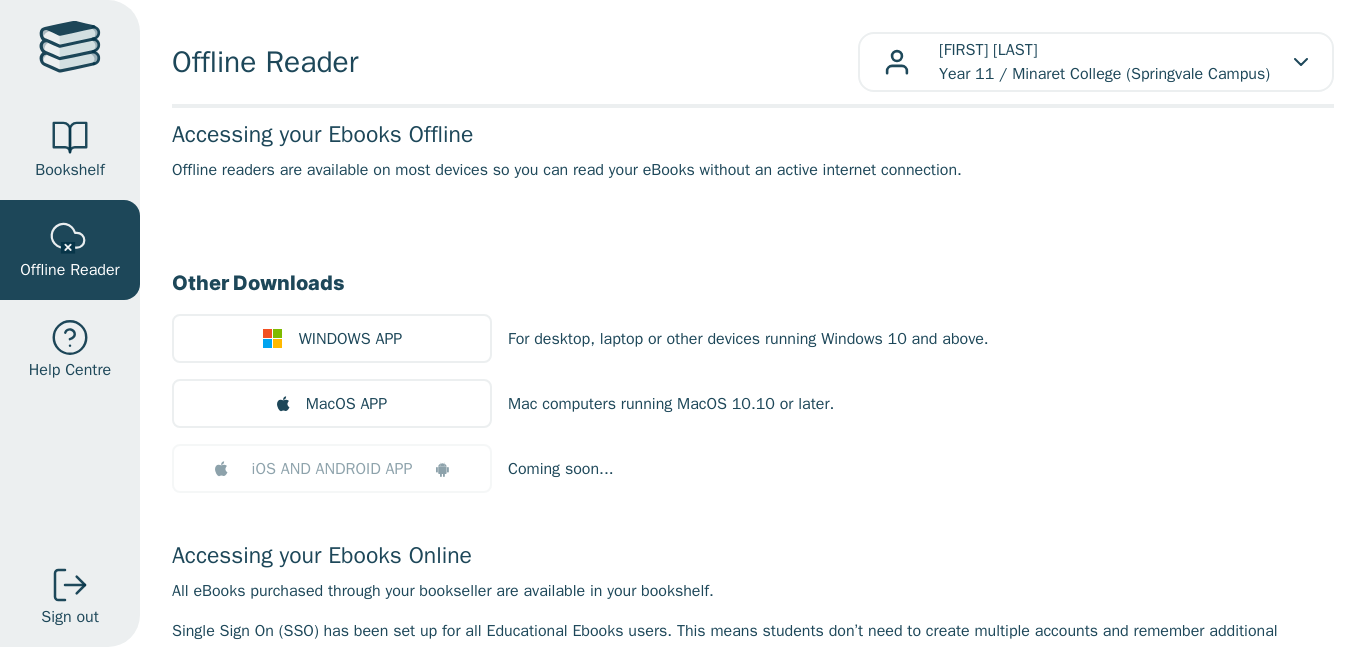 scroll, scrollTop: 0, scrollLeft: 0, axis: both 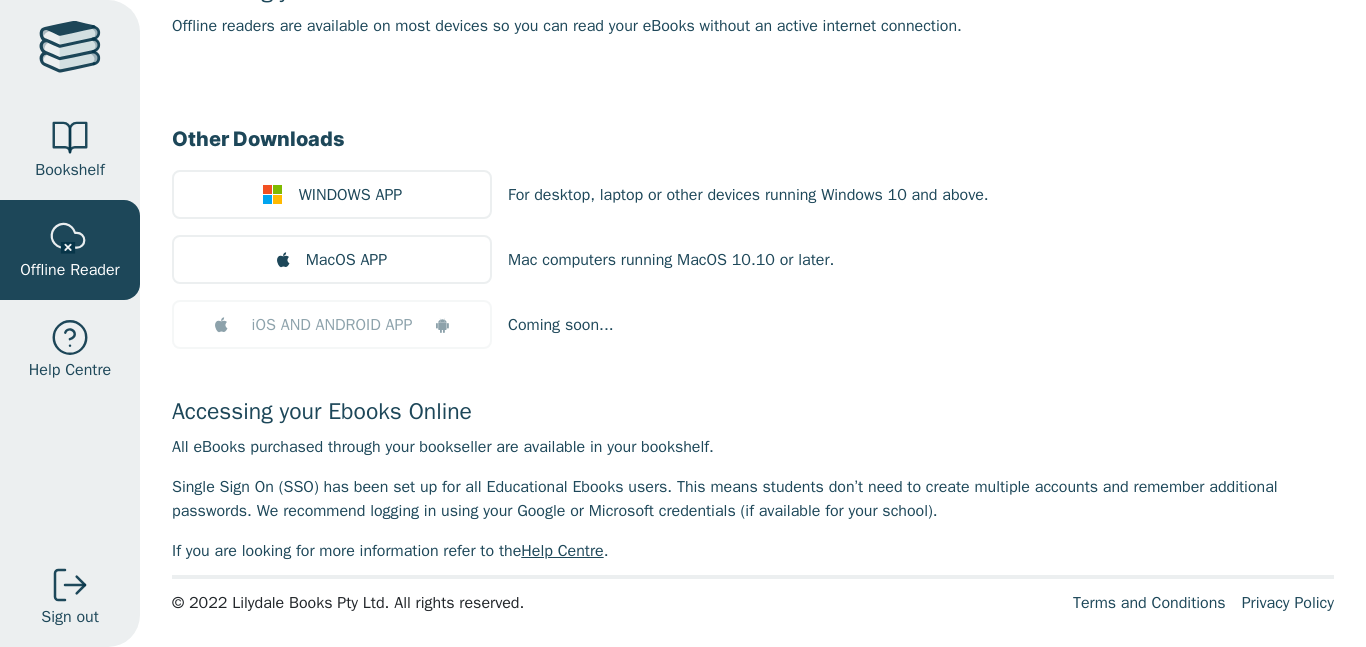 click on "Single Sign On (SSO) has been set up for all Educational Ebooks users. This means students don’t need to create multiple accounts and remember additional passwords. We recommend logging in using your Google or Microsoft credentials (if available for your school)." at bounding box center (753, 499) 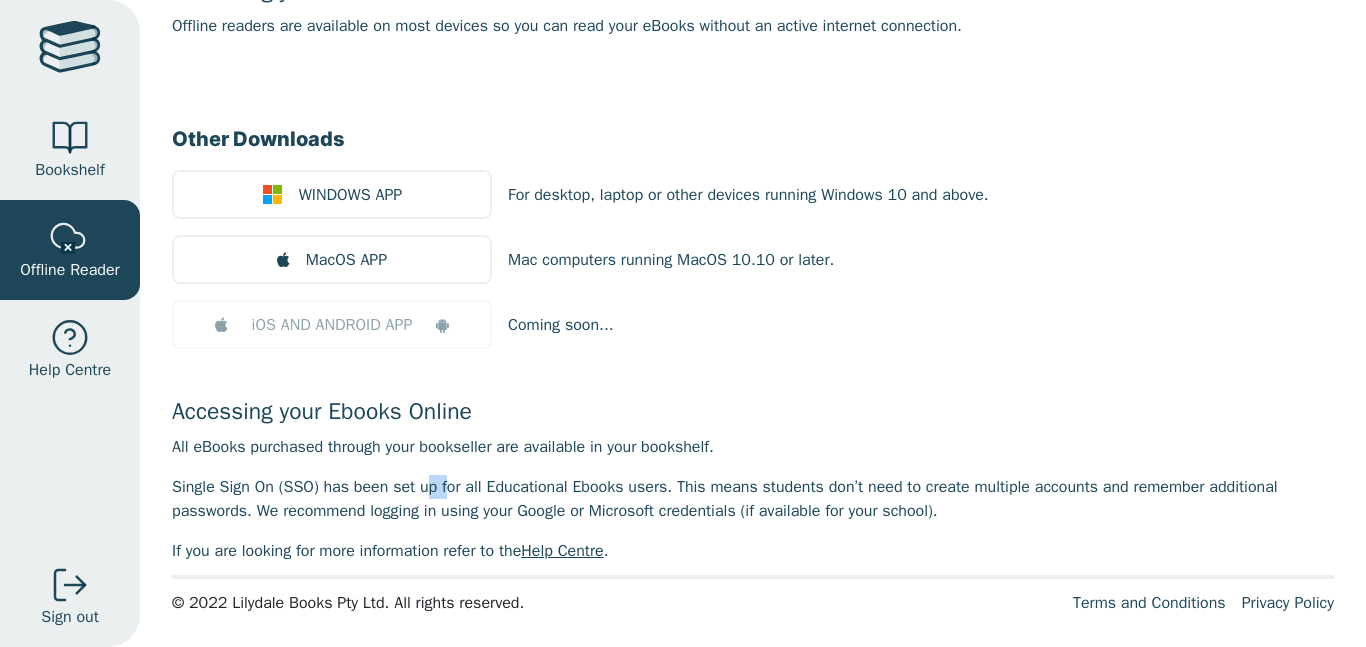 click on "Single Sign On (SSO) has been set up for all Educational Ebooks users. This means students don’t need to create multiple accounts and remember additional passwords. We recommend logging in using your Google or Microsoft credentials (if available for your school)." at bounding box center (753, 499) 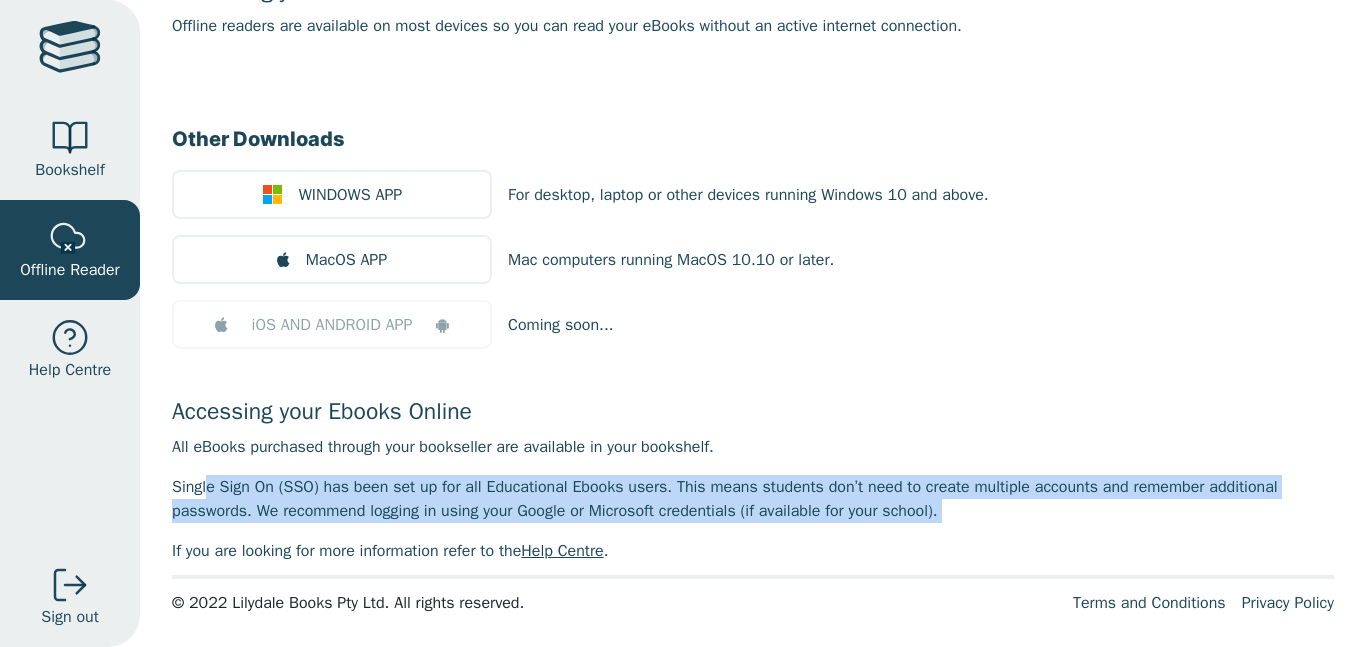 click on "Single Sign On (SSO) has been set up for all Educational Ebooks users. This means students don’t need to create multiple accounts and remember additional passwords. We recommend logging in using your Google or Microsoft credentials (if available for your school)." at bounding box center [753, 499] 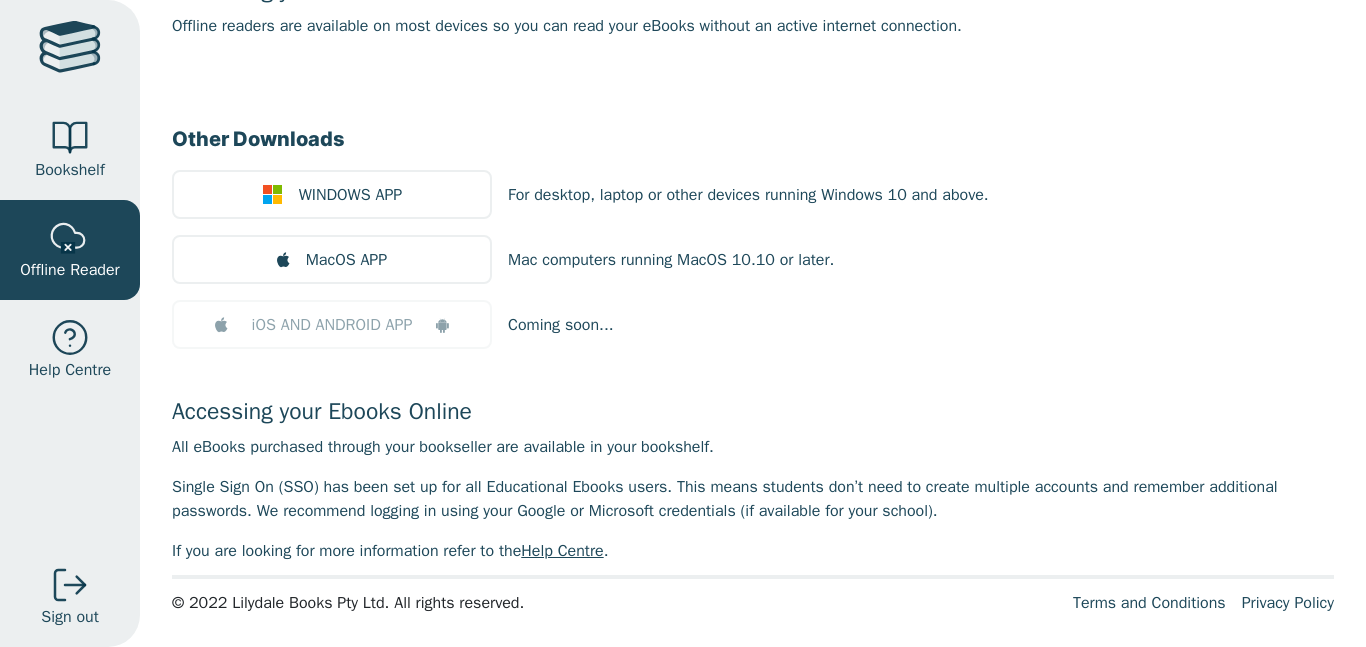 click on "Single Sign On (SSO) has been set up for all Educational Ebooks users. This means students don’t need to create multiple accounts and remember additional passwords. We recommend logging in using your Google or Microsoft credentials (if available for your school)." at bounding box center (753, 499) 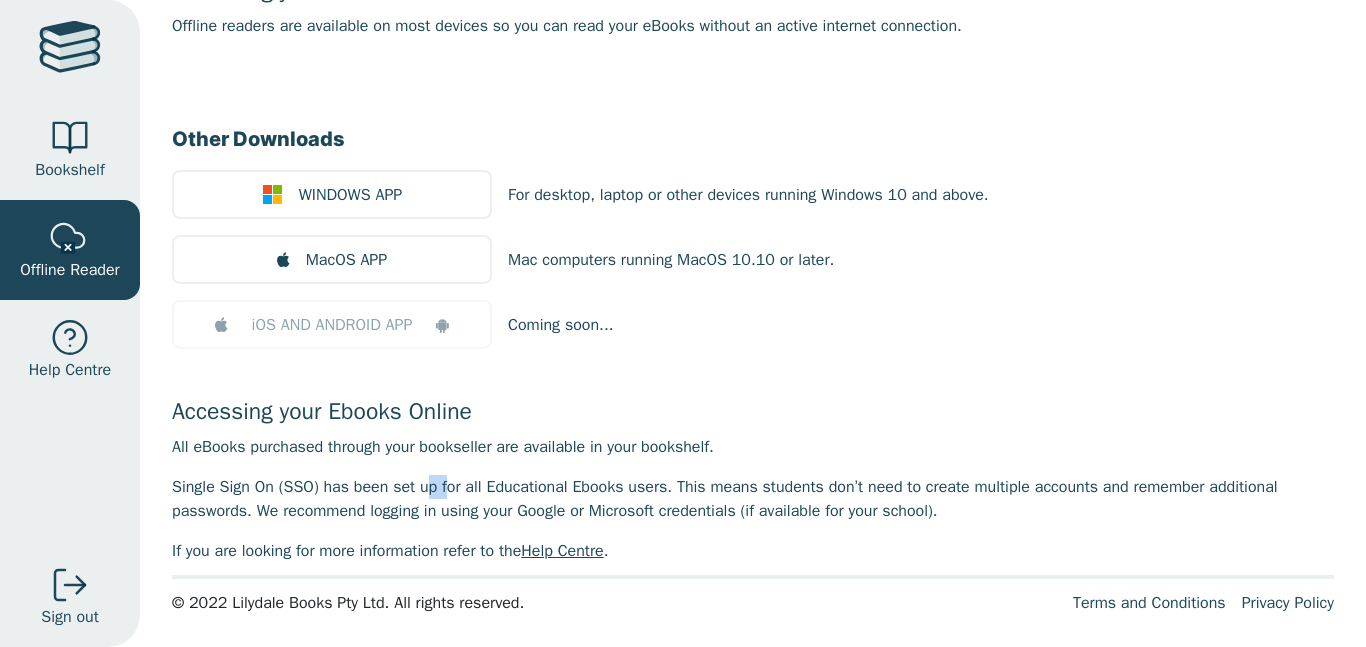 click on "Single Sign On (SSO) has been set up for all Educational Ebooks users. This means students don’t need to create multiple accounts and remember additional passwords. We recommend logging in using your Google or Microsoft credentials (if available for your school)." at bounding box center [753, 499] 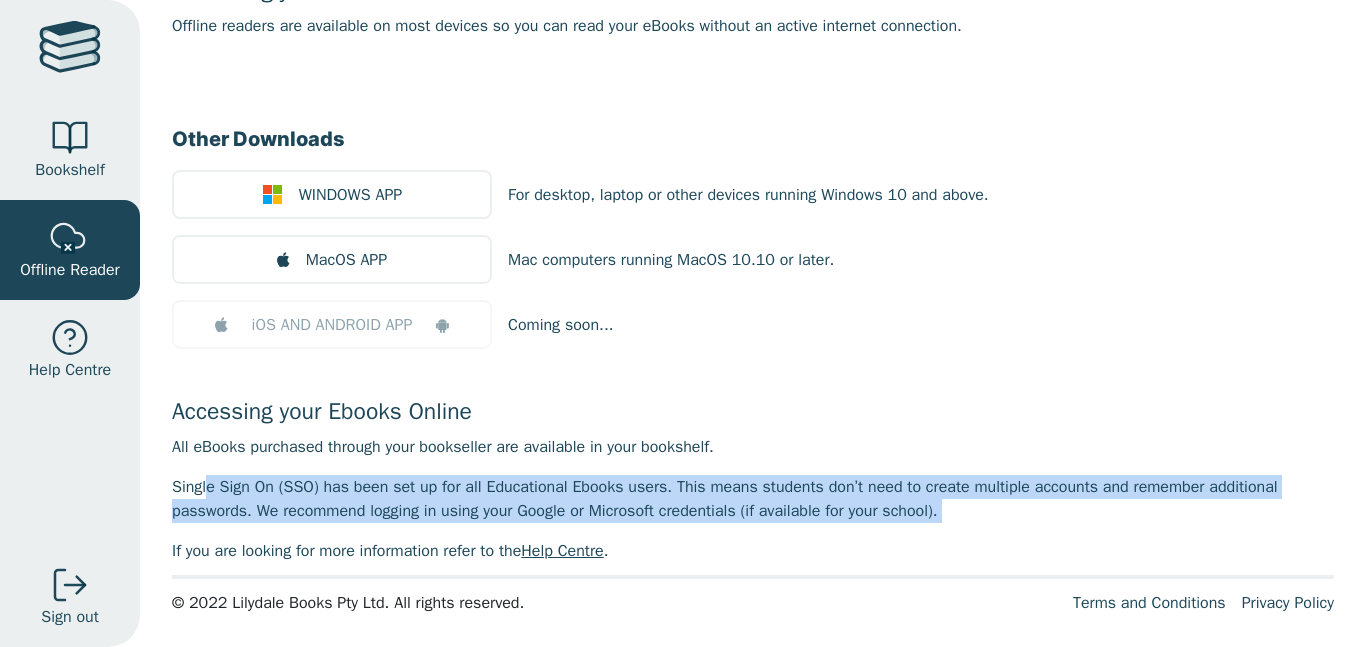 click on "Single Sign On (SSO) has been set up for all Educational Ebooks users. This means students don’t need to create multiple accounts and remember additional passwords. We recommend logging in using your Google or Microsoft credentials (if available for your school)." at bounding box center [753, 499] 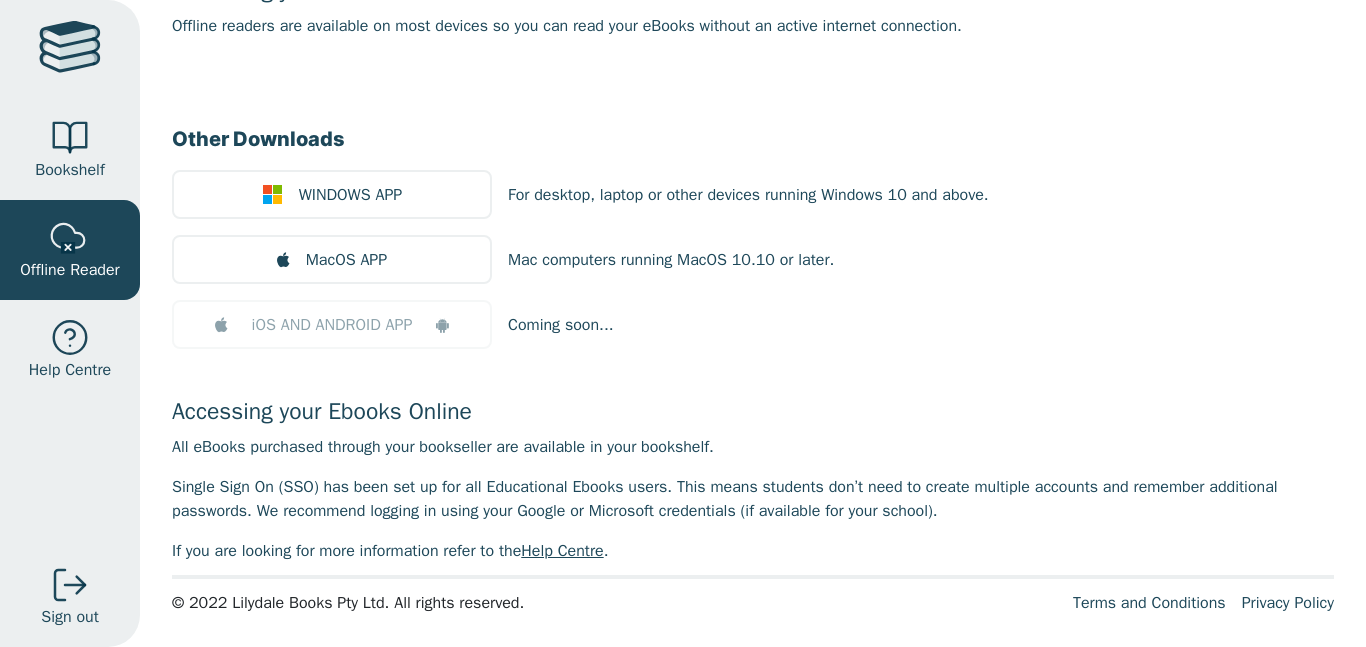 click on "Single Sign On (SSO) has been set up for all Educational Ebooks users. This means students don’t need to create multiple accounts and remember additional passwords. We recommend logging in using your Google or Microsoft credentials (if available for your school)." at bounding box center (753, 499) 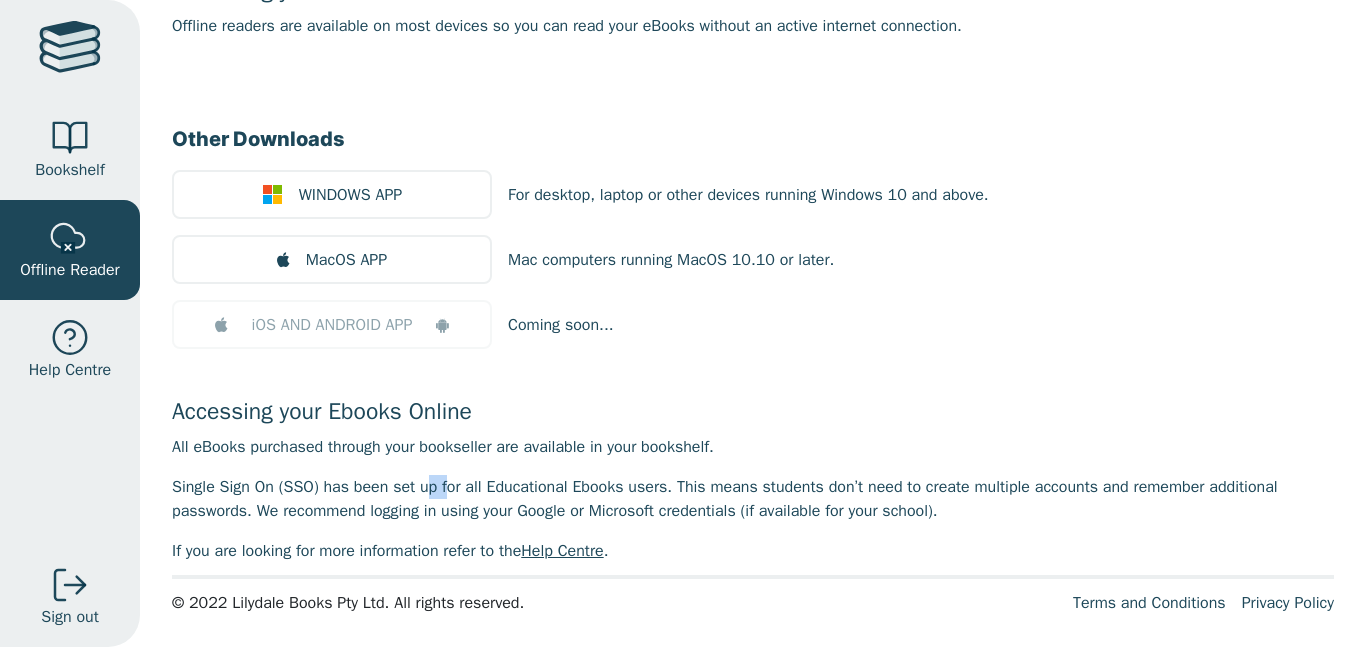 click on "Single Sign On (SSO) has been set up for all Educational Ebooks users. This means students don’t need to create multiple accounts and remember additional passwords. We recommend logging in using your Google or Microsoft credentials (if available for your school)." at bounding box center (753, 499) 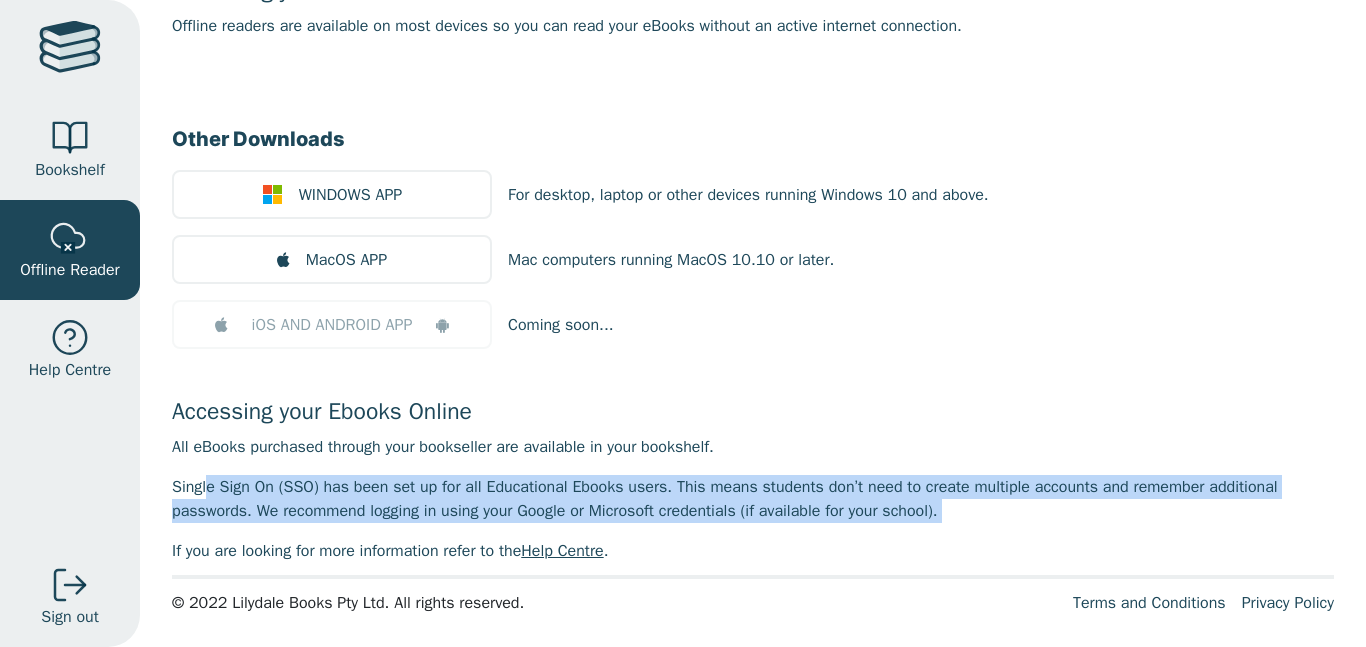 scroll, scrollTop: 0, scrollLeft: 0, axis: both 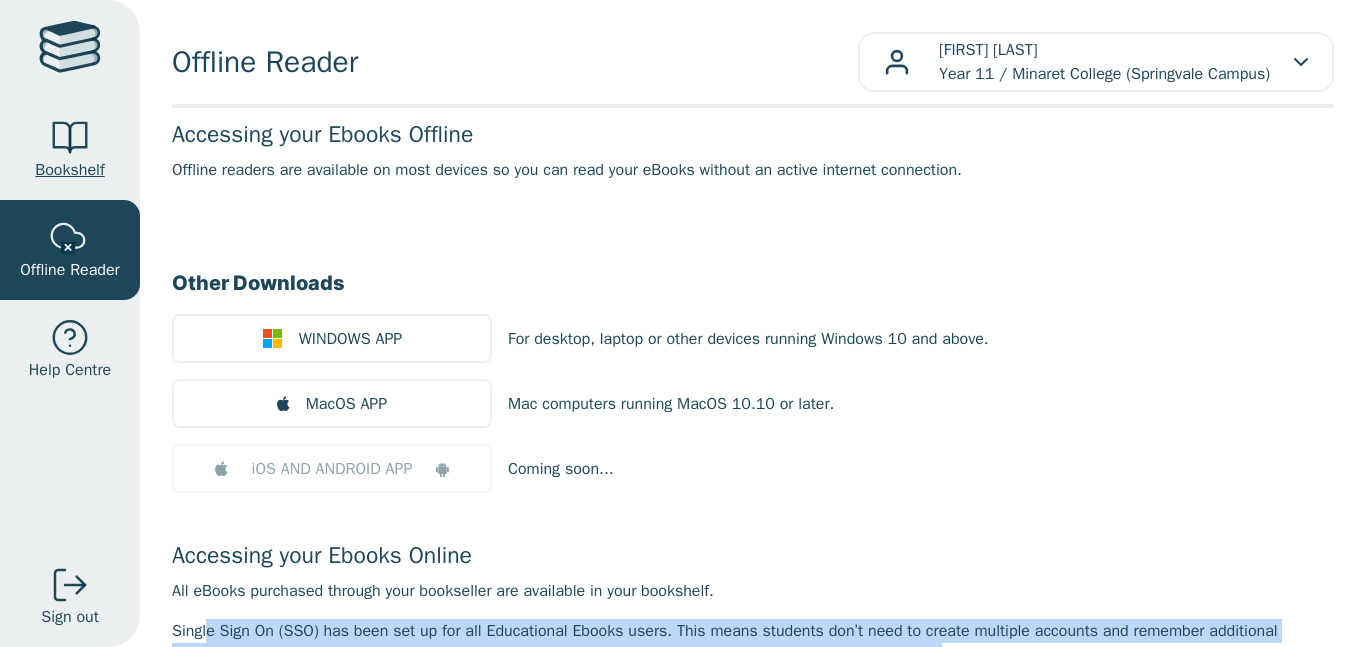 click at bounding box center (70, 138) 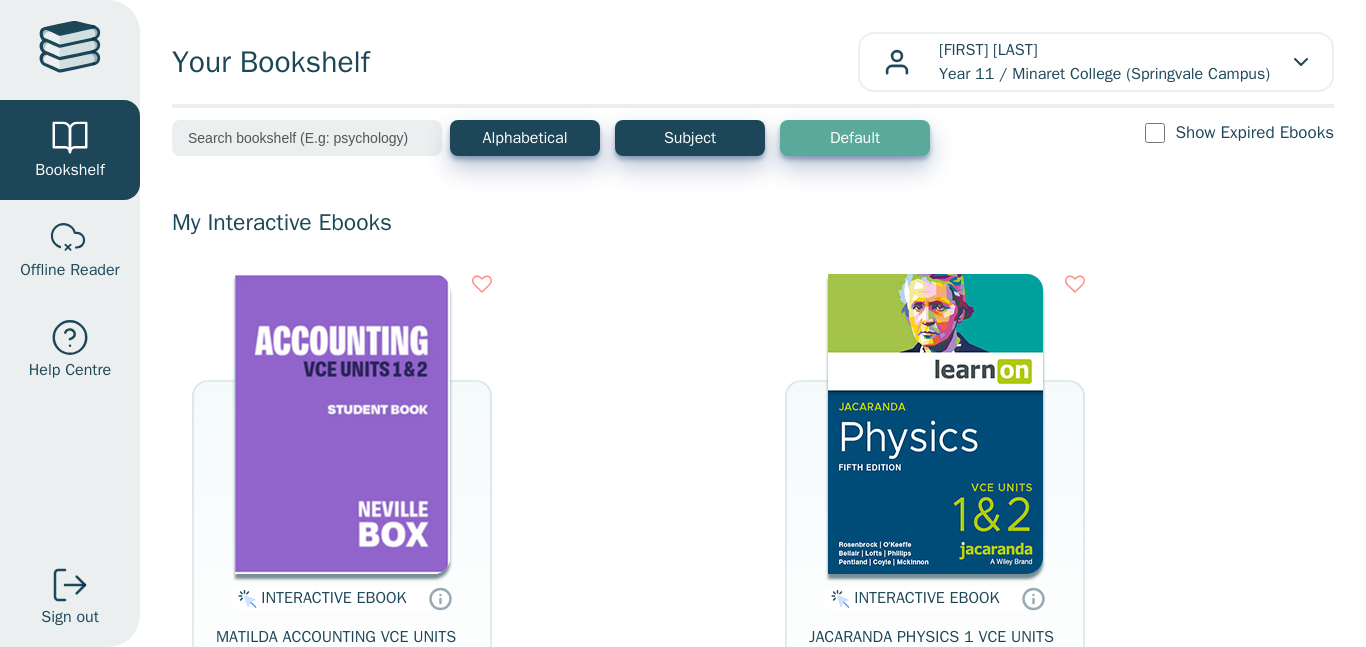 scroll, scrollTop: 0, scrollLeft: 0, axis: both 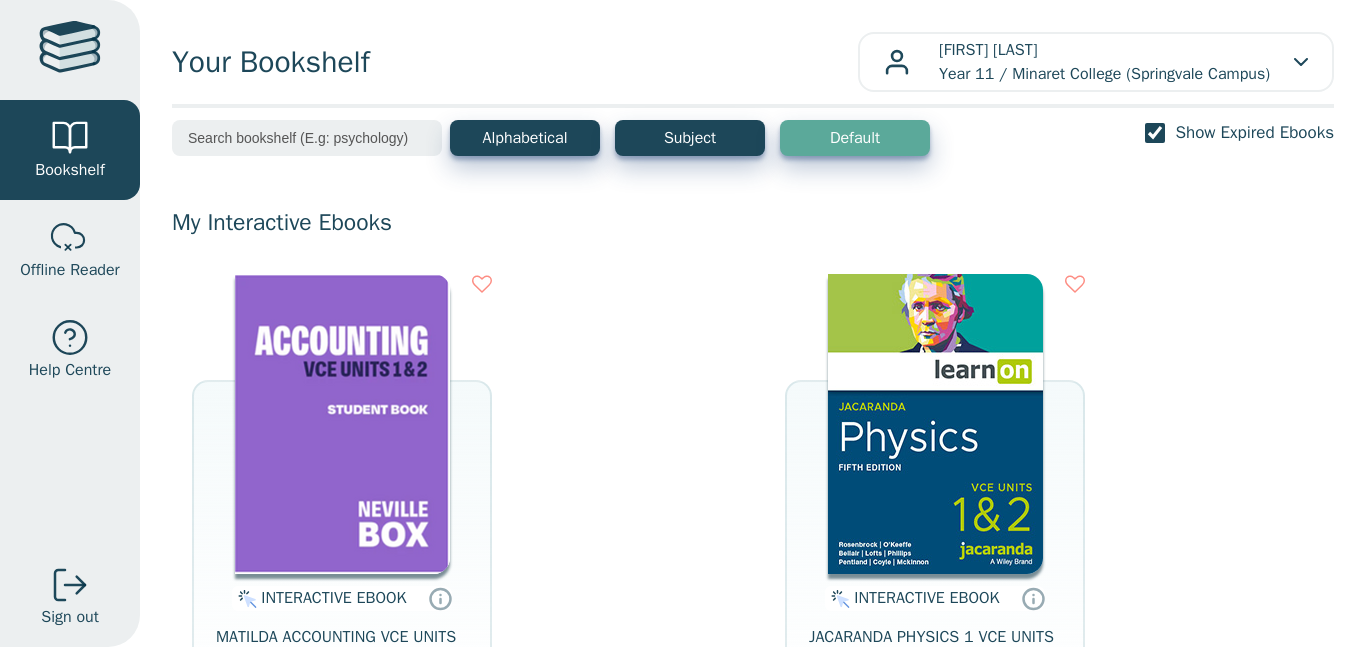click on "Show Expired Ebooks" at bounding box center (1155, 133) 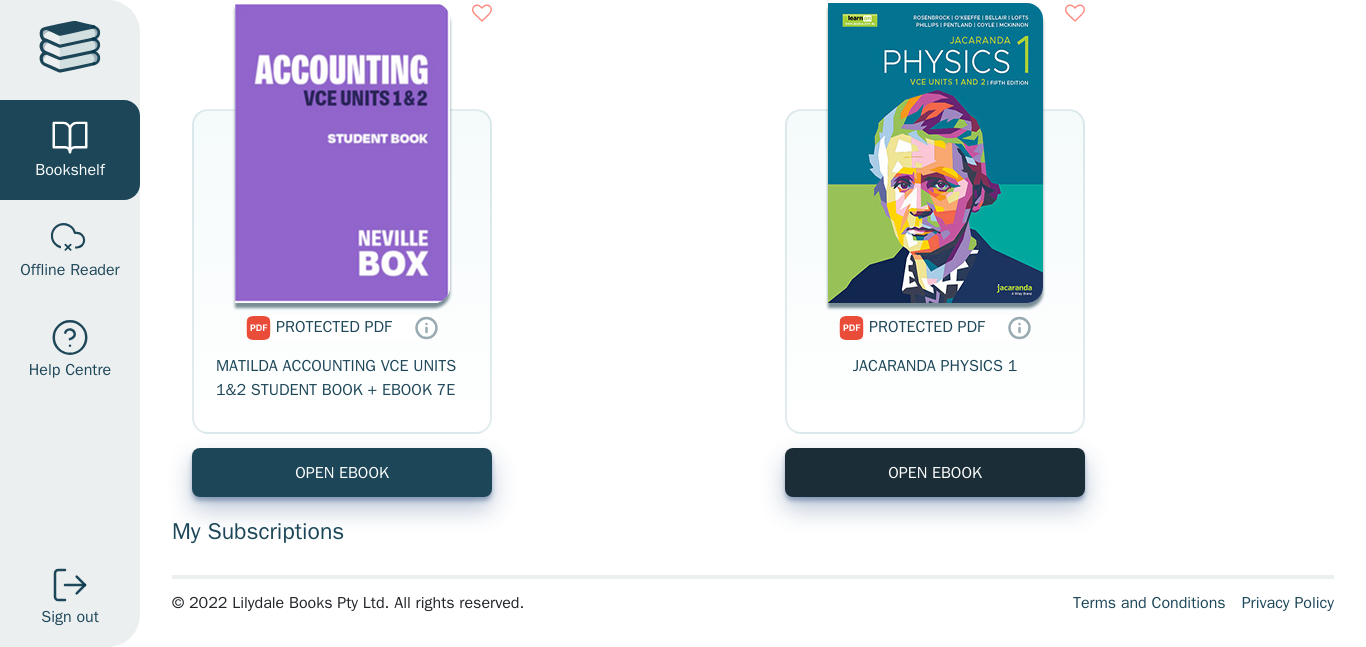 scroll, scrollTop: 0, scrollLeft: 0, axis: both 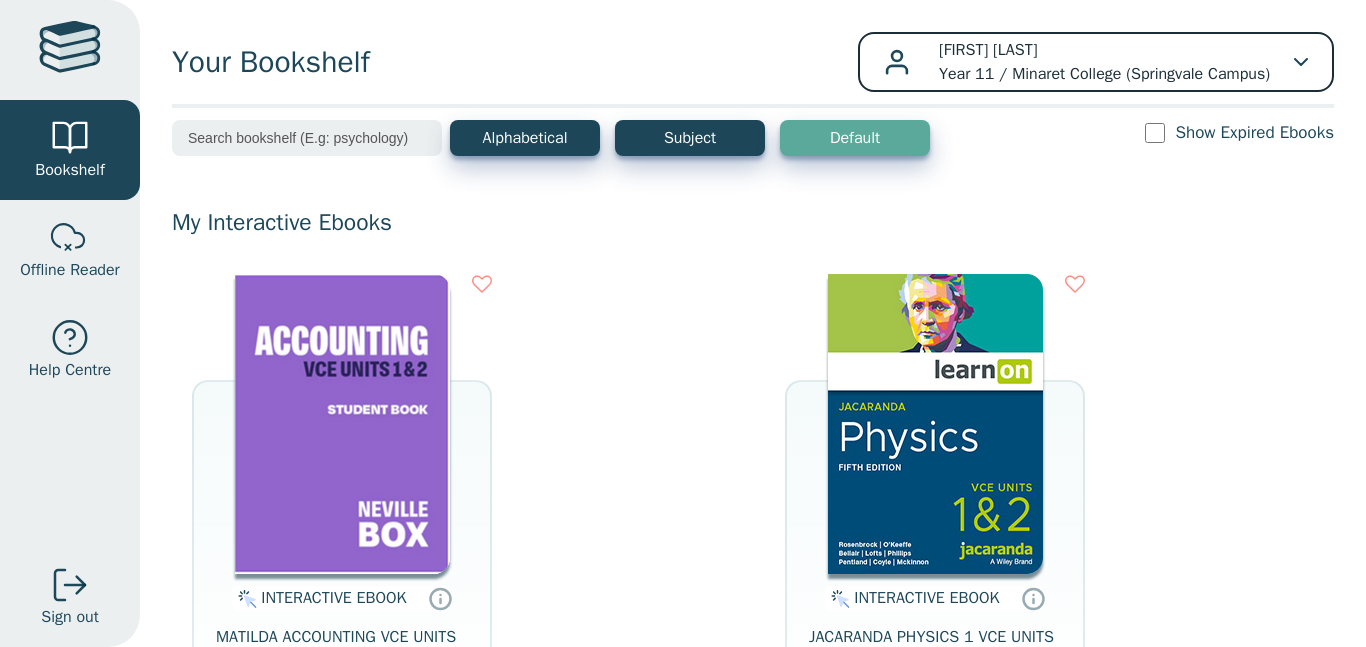 click on "Omar Ibrahim
Year 11 / Minaret College (Springvale Campus)" at bounding box center [1096, 62] 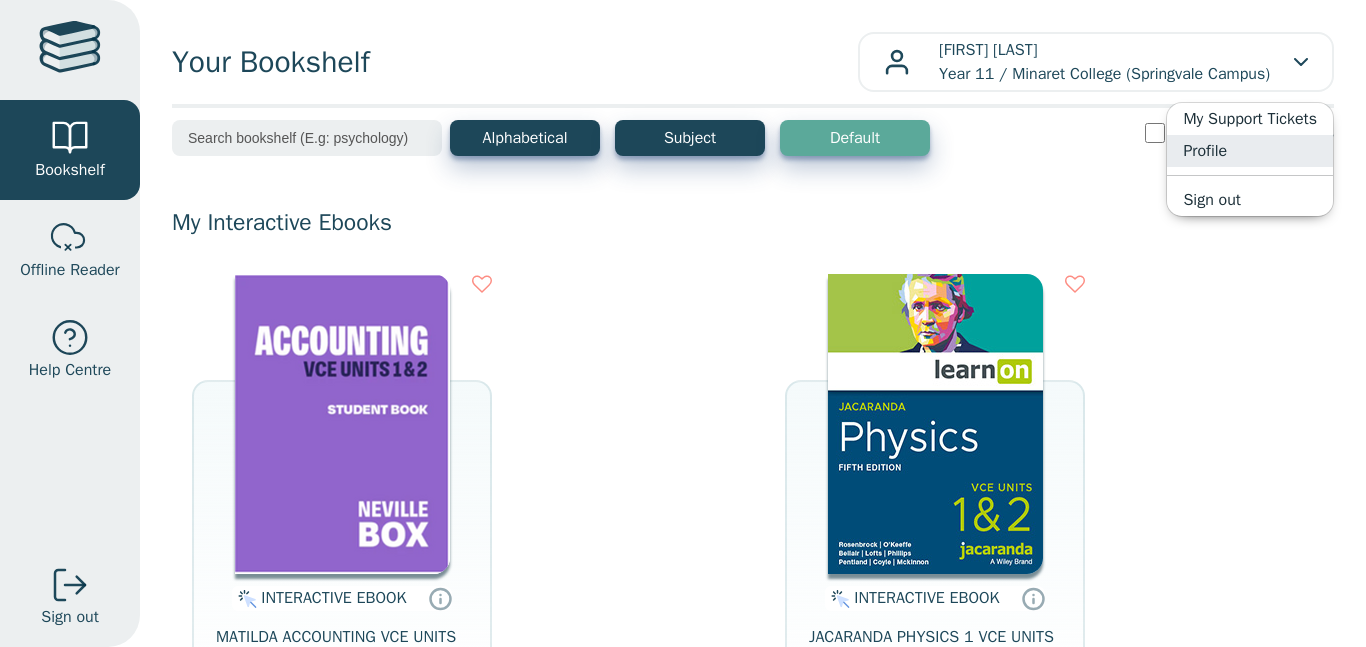 click on "Profile" at bounding box center (1250, 151) 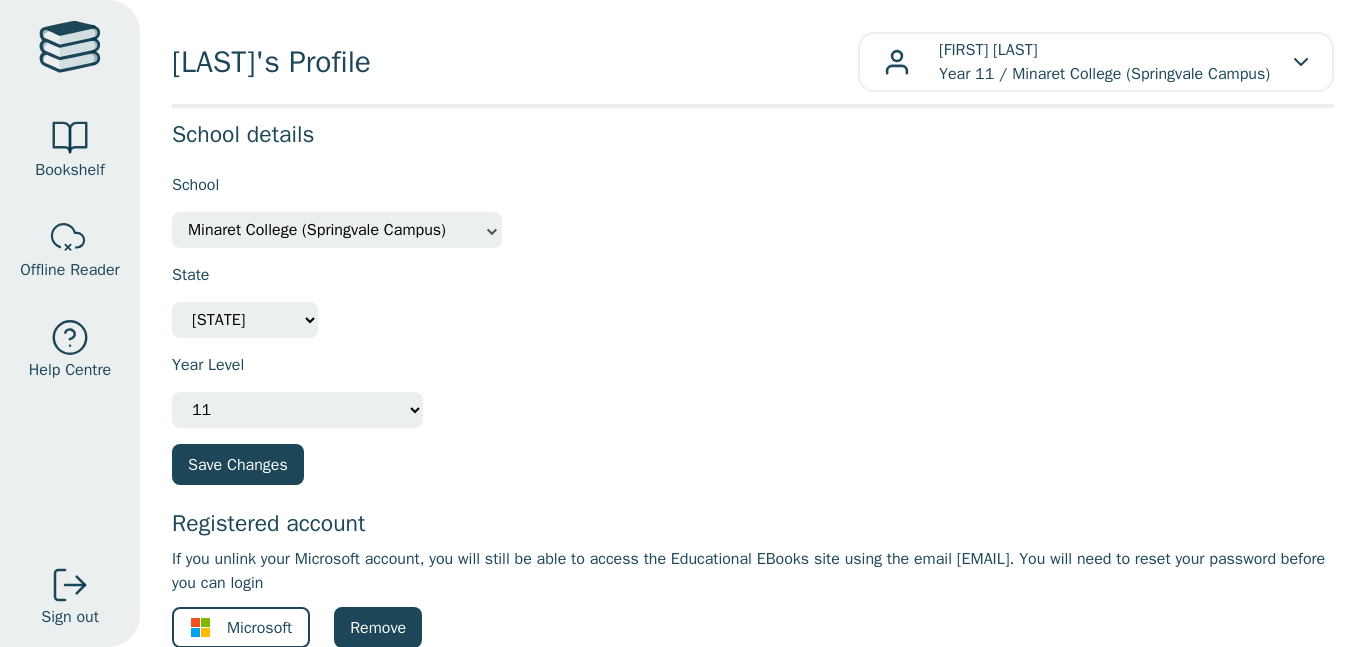 scroll, scrollTop: 0, scrollLeft: 0, axis: both 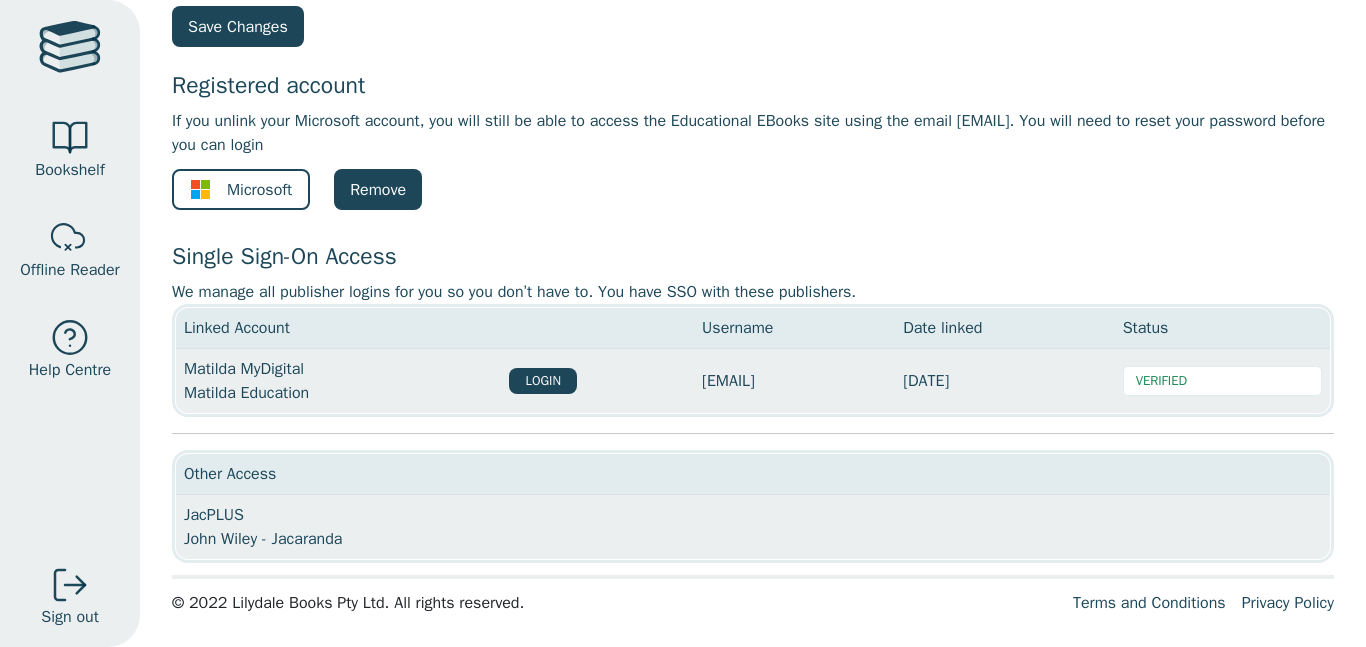 click on "JacPLUS
John Wiley - Jacaranda" at bounding box center [704, 527] 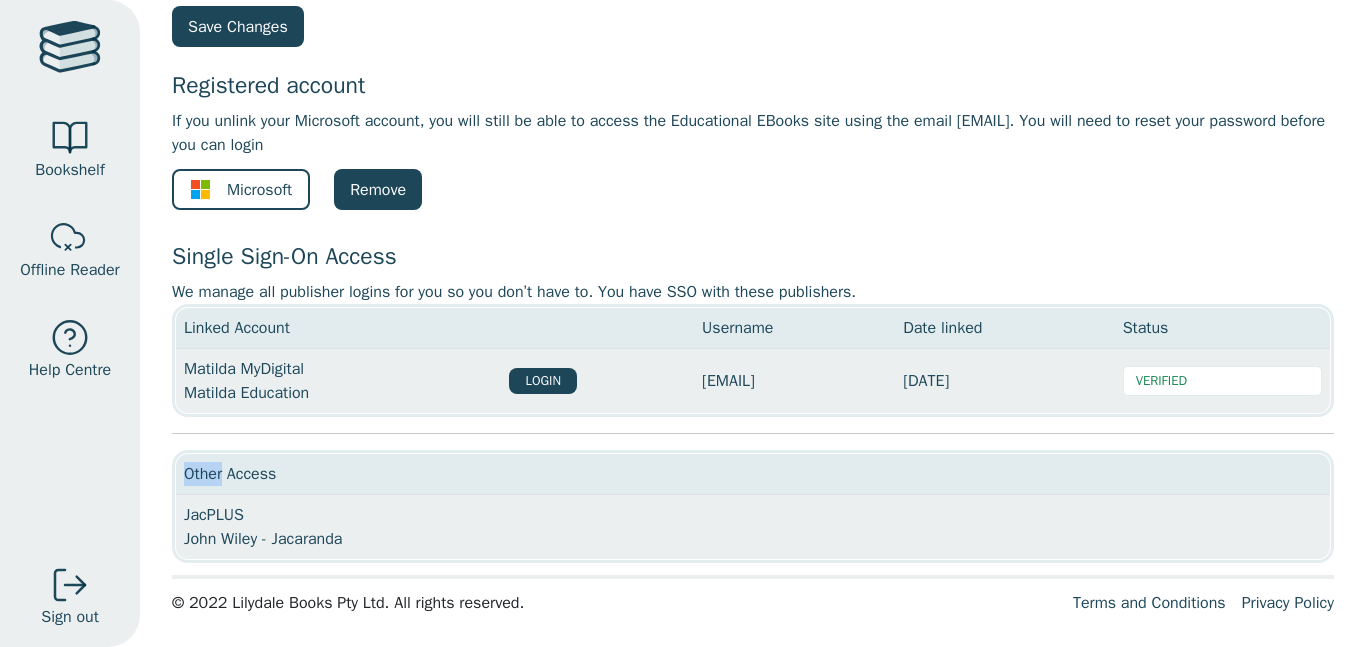 click on "Other Access" at bounding box center (704, 474) 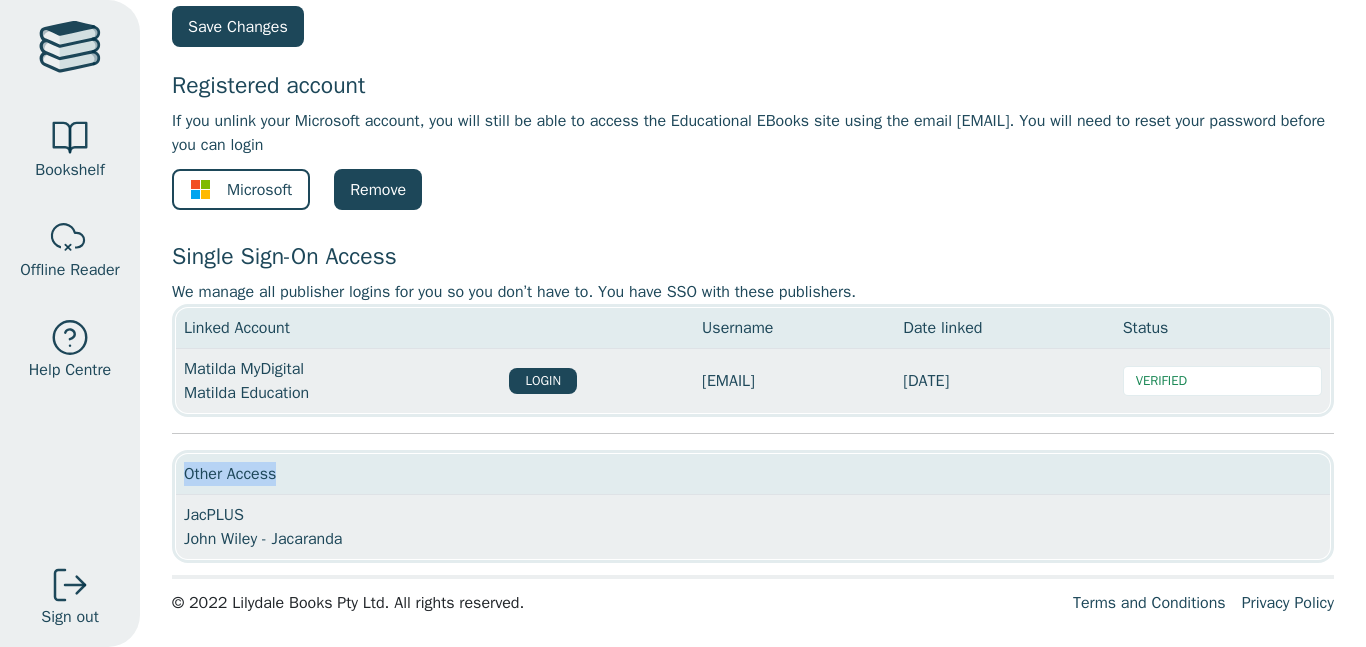 click on "Other Access" at bounding box center [704, 474] 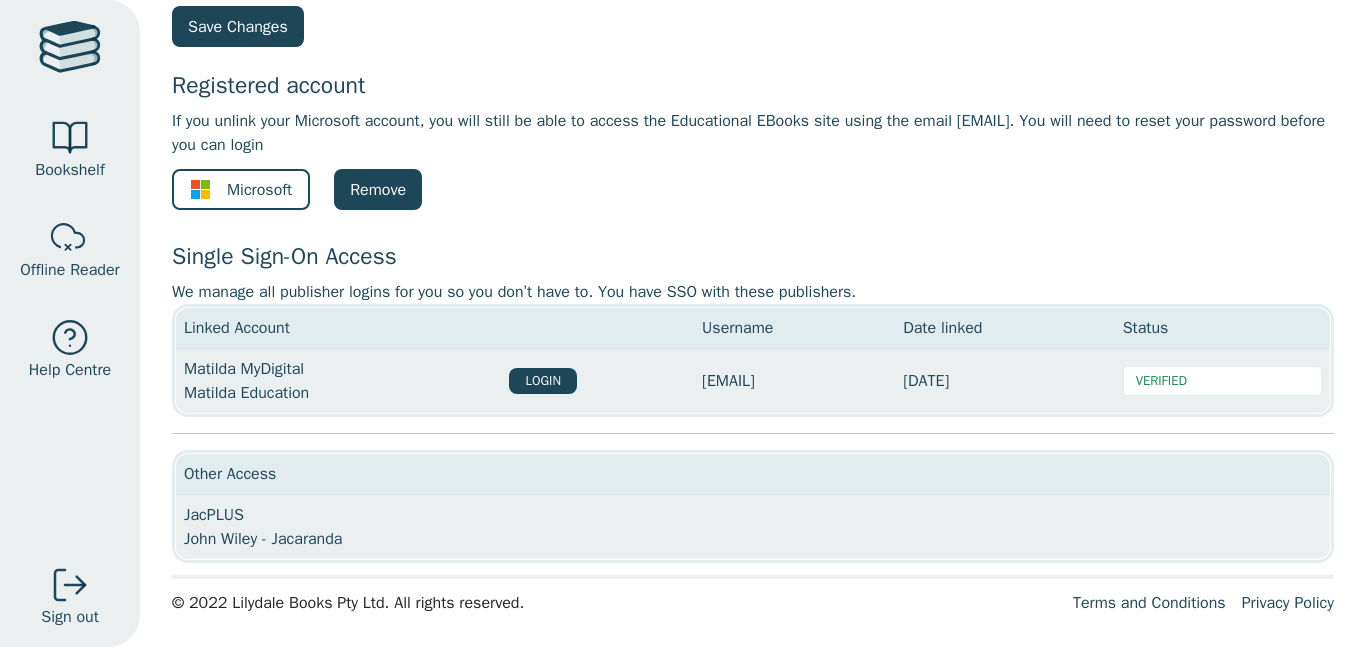 click on "Other Access" at bounding box center [704, 474] 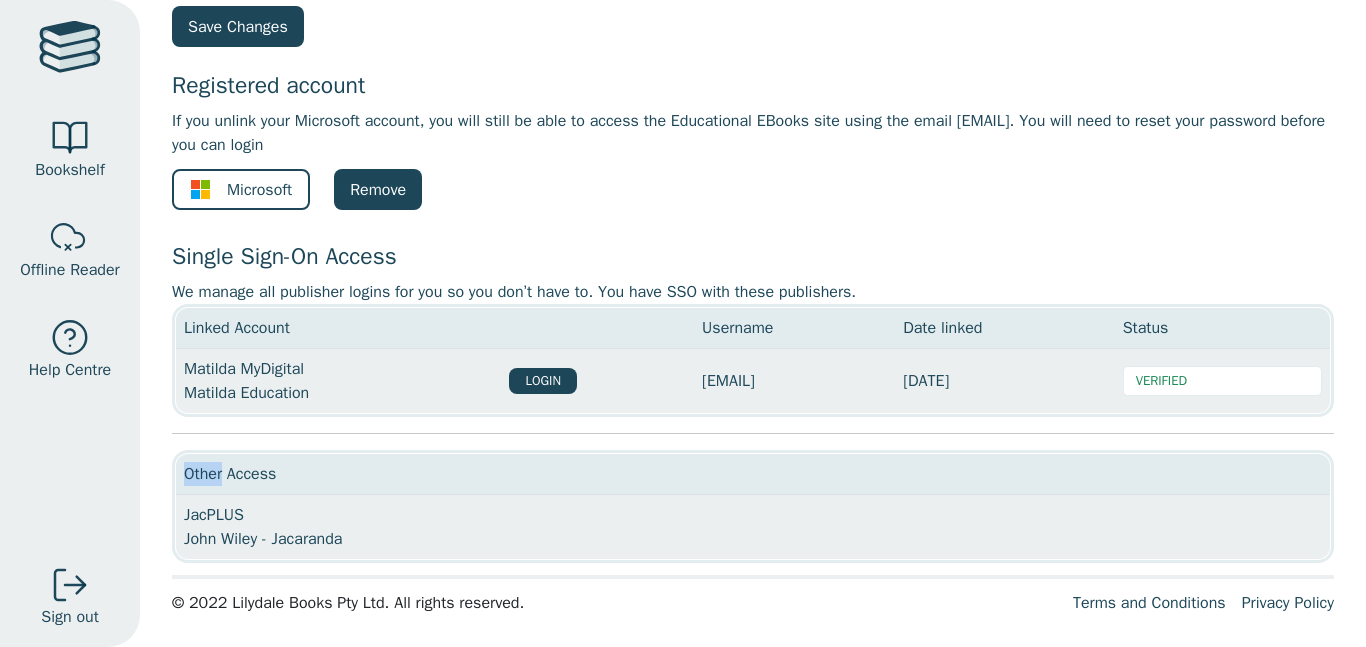 click on "Other Access" at bounding box center [704, 474] 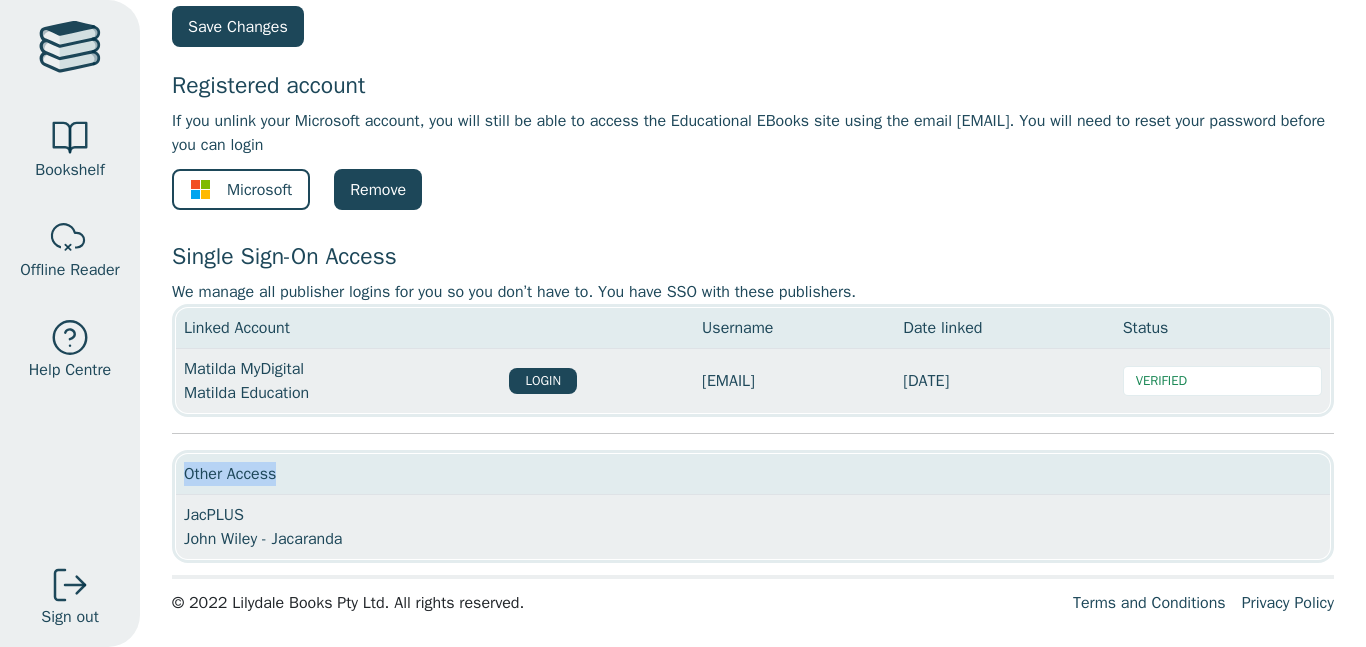 click on "Other Access" at bounding box center [704, 474] 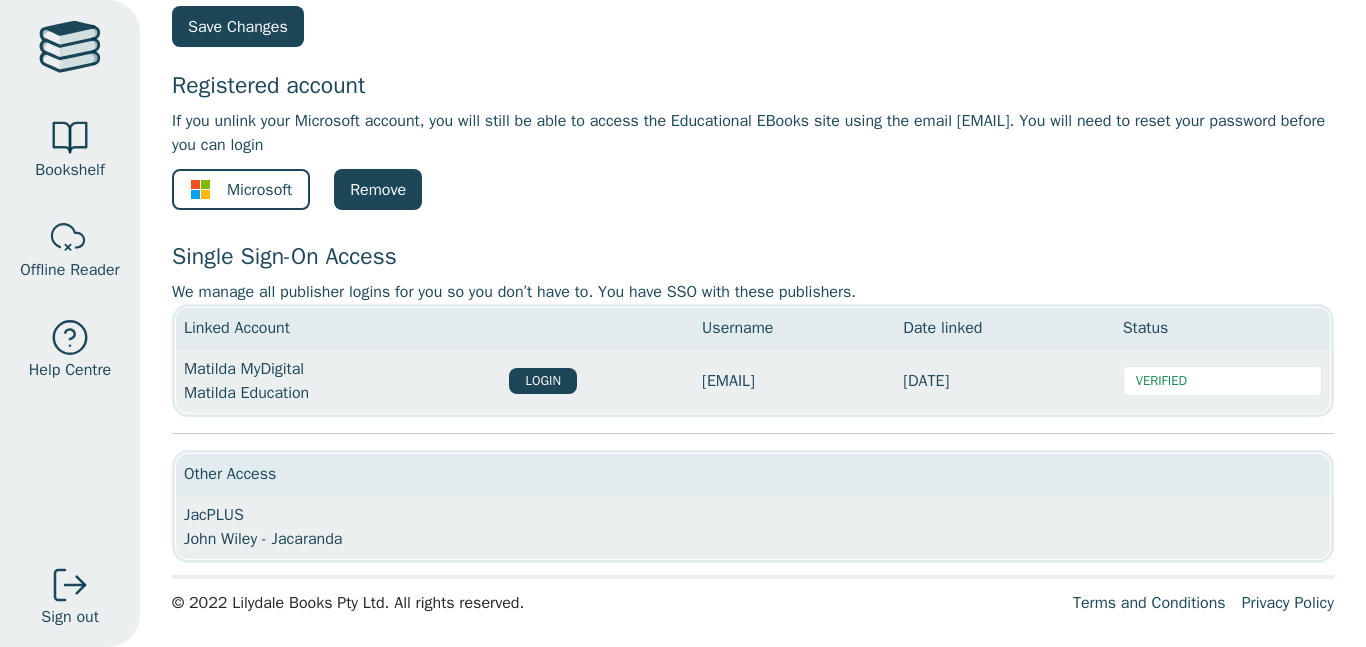 scroll, scrollTop: 0, scrollLeft: 0, axis: both 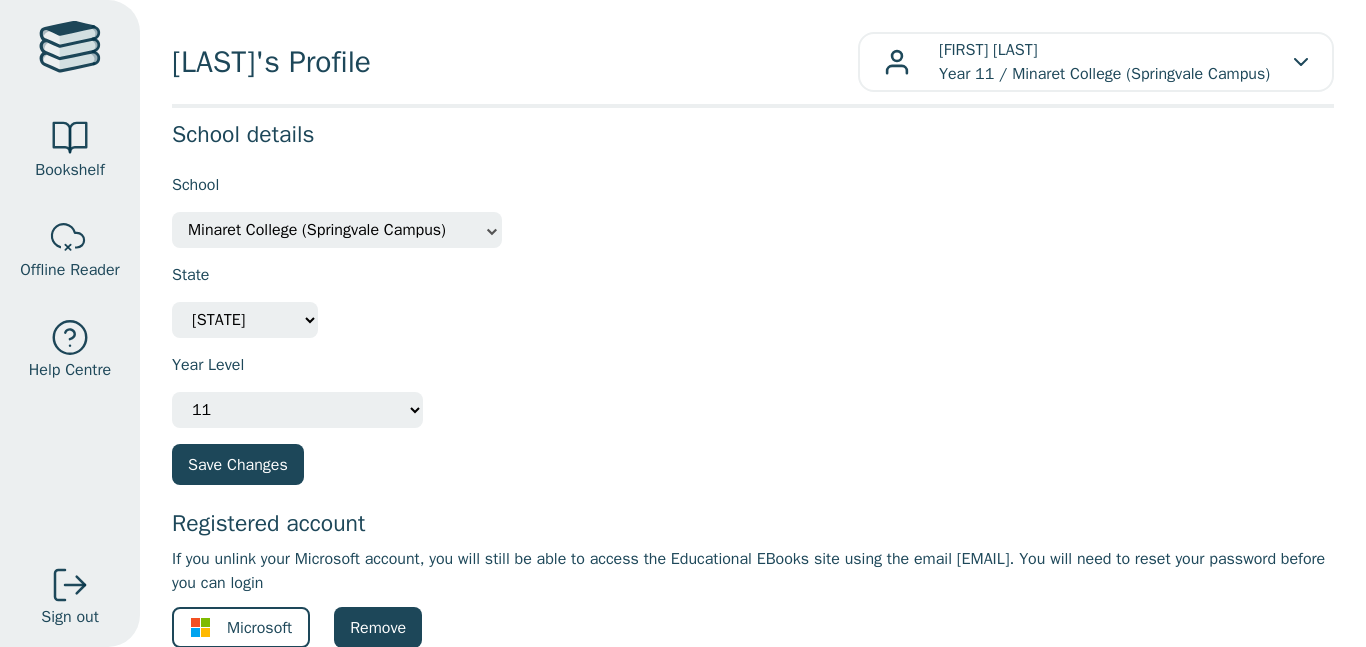 click at bounding box center (70, 50) 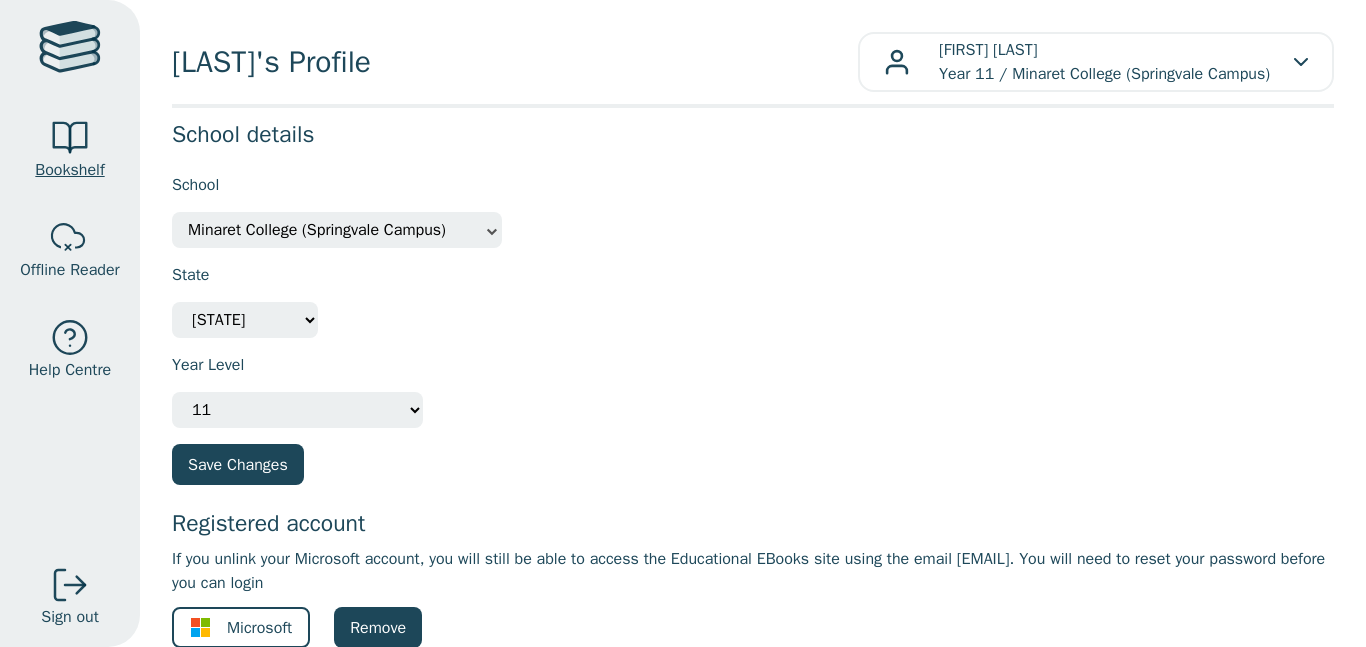 click at bounding box center (70, 138) 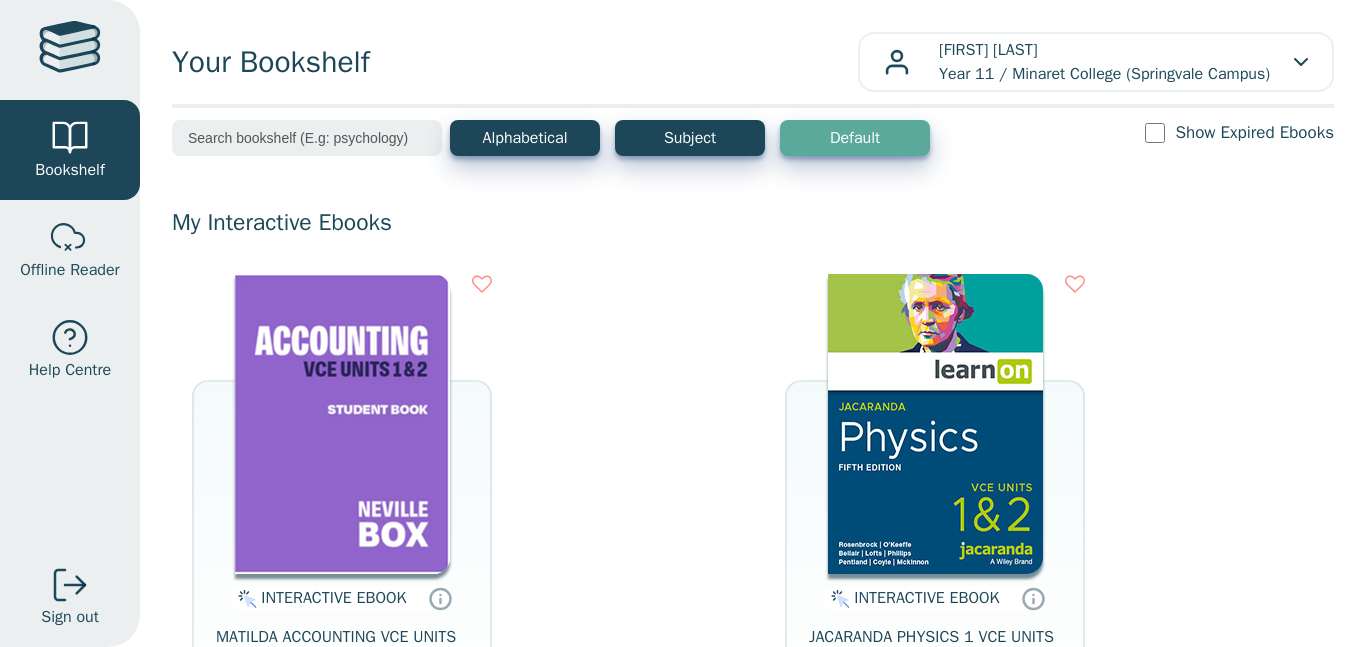scroll, scrollTop: 0, scrollLeft: 0, axis: both 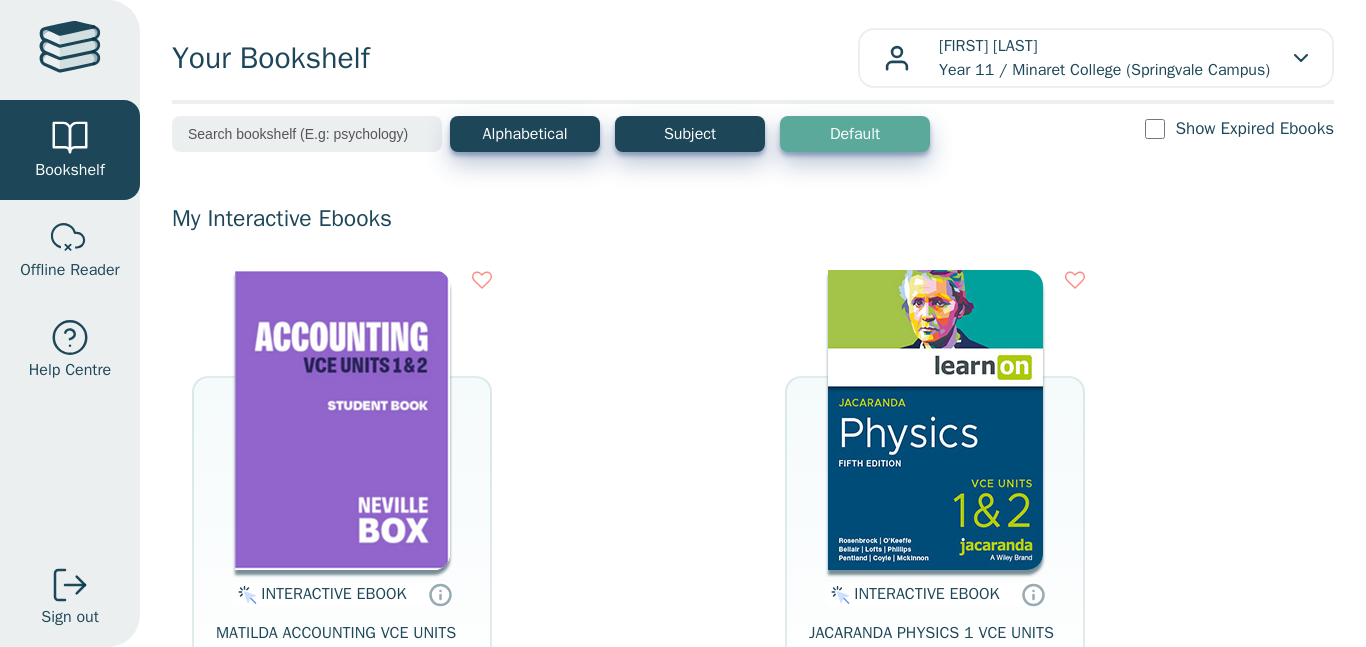 click at bounding box center [482, 280] 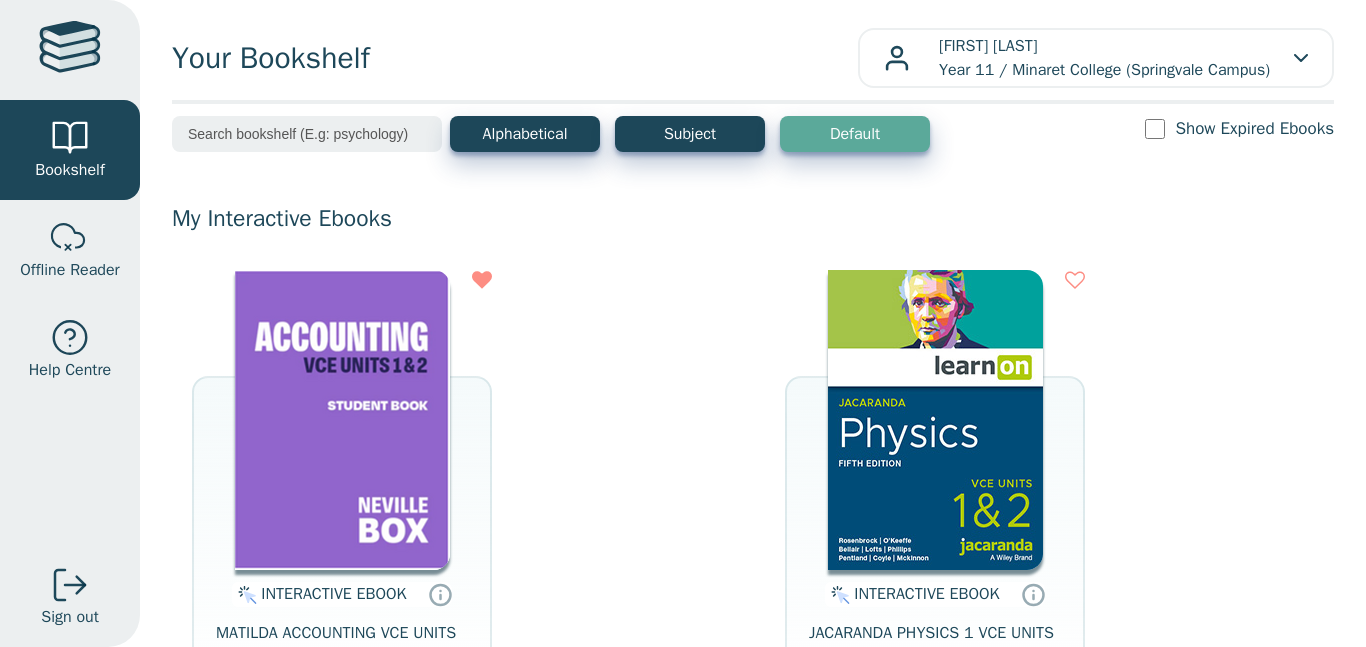 click at bounding box center (1075, 280) 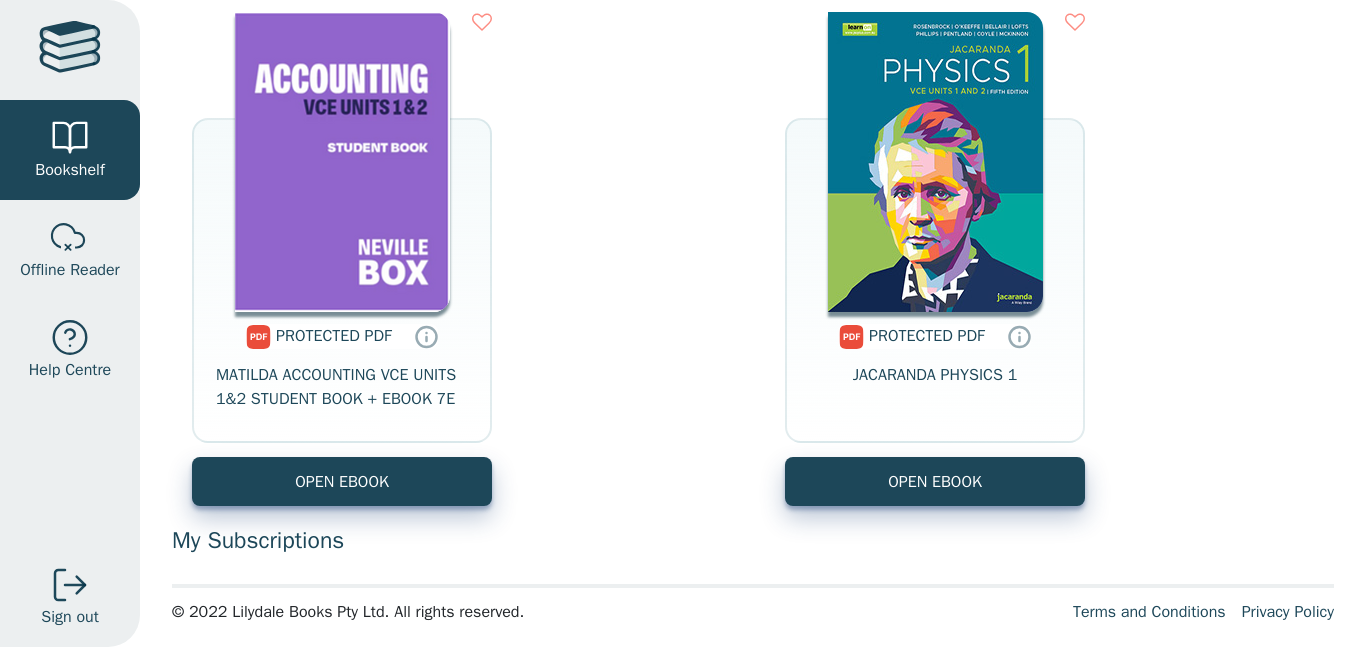 scroll, scrollTop: 839, scrollLeft: 0, axis: vertical 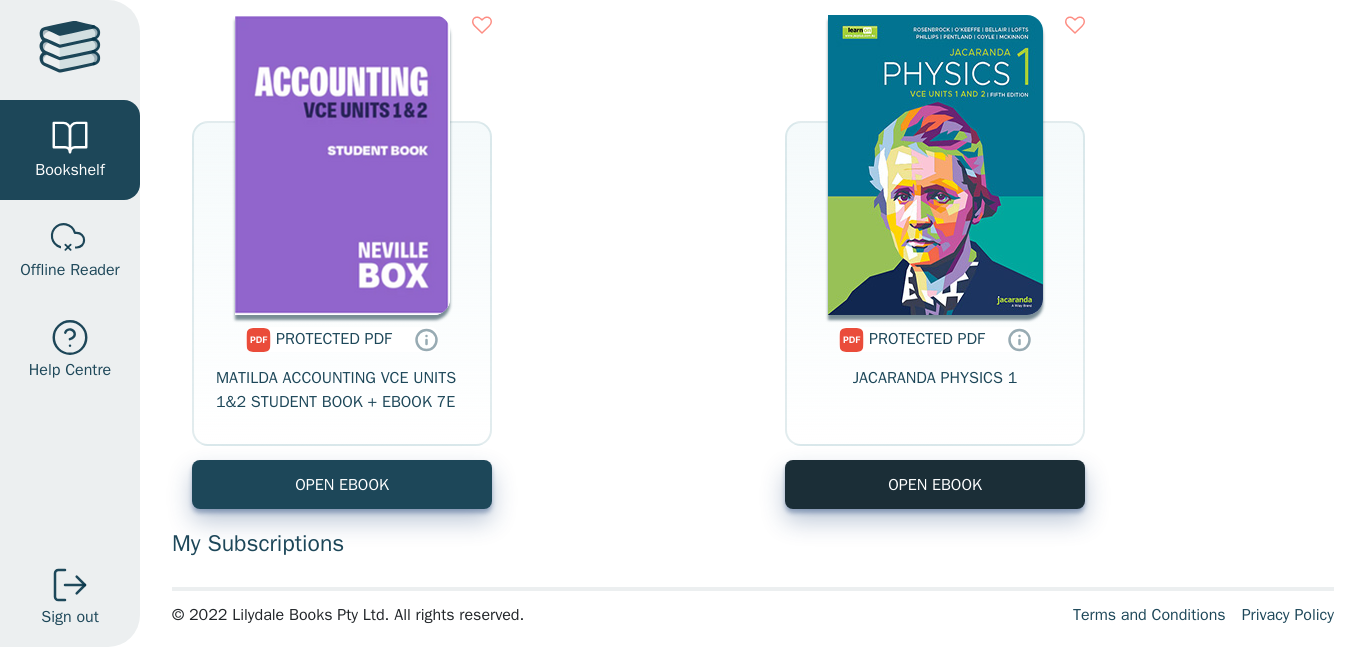 click on "OPEN EBOOK" at bounding box center (935, 484) 